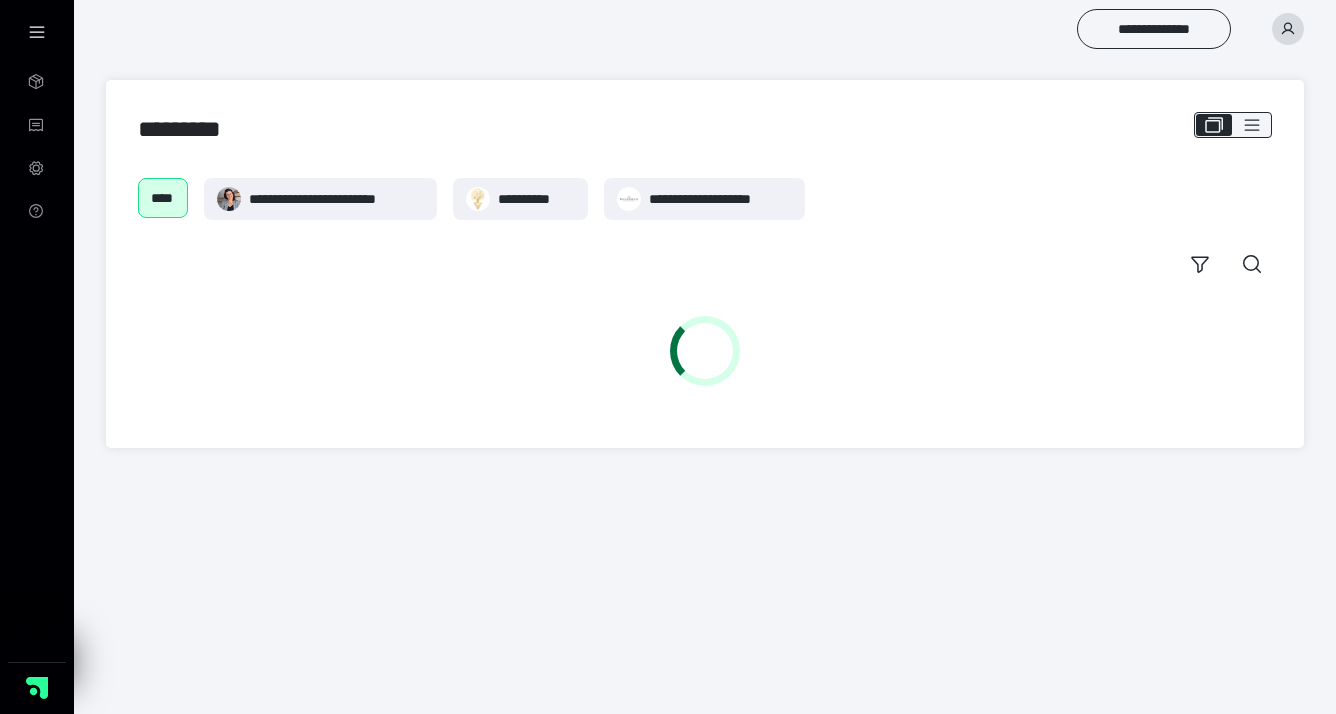 scroll, scrollTop: 0, scrollLeft: 0, axis: both 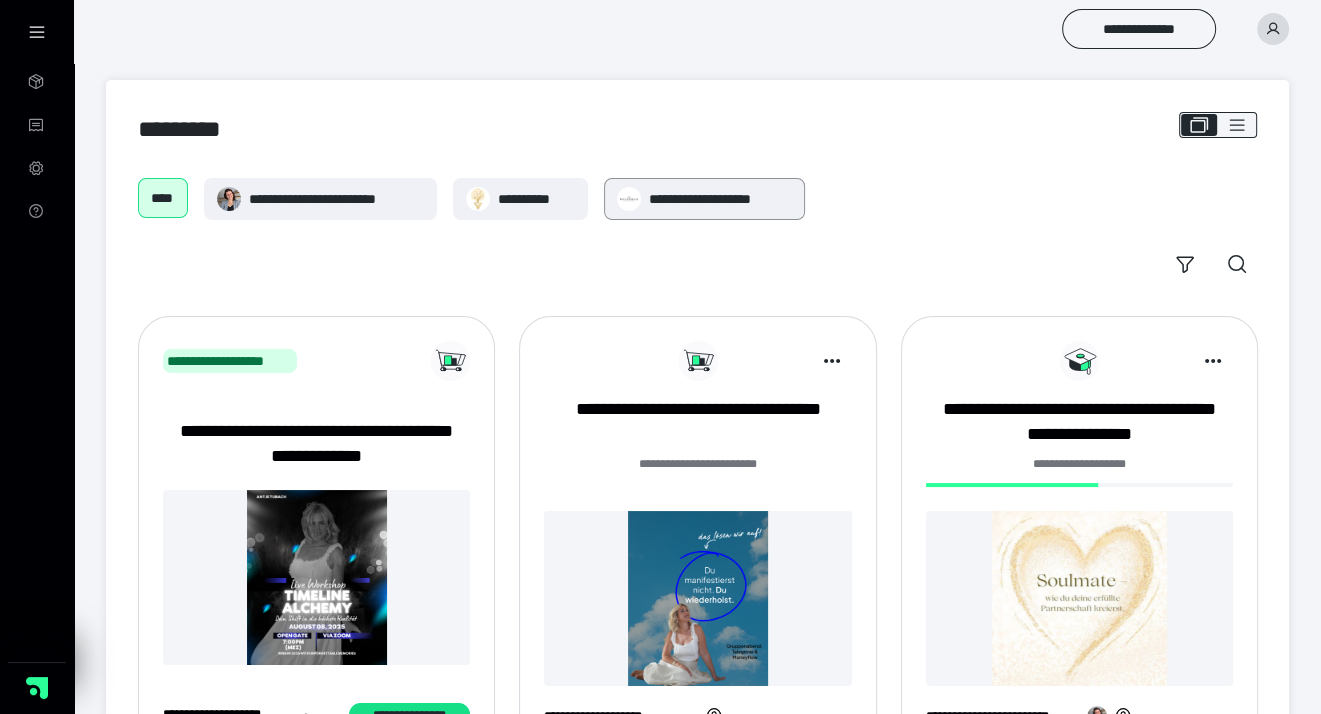 click on "**********" at bounding box center [721, 199] 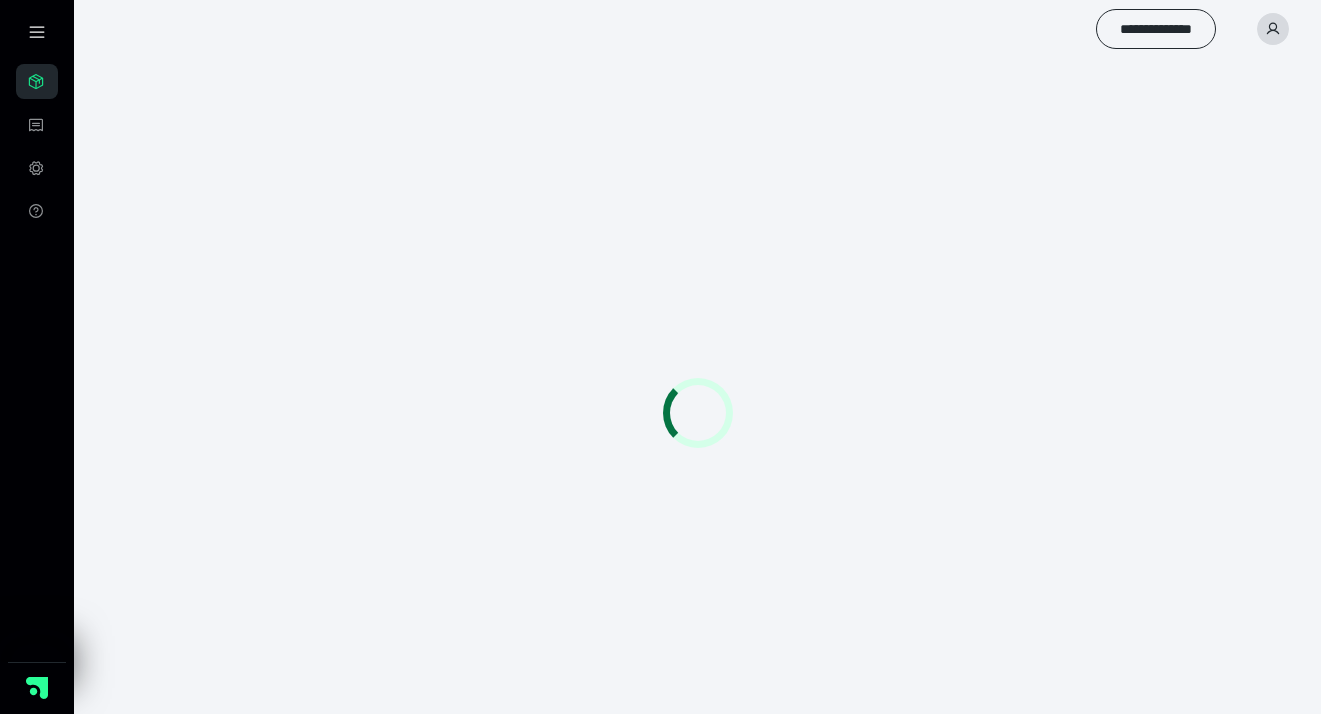 scroll, scrollTop: 0, scrollLeft: 0, axis: both 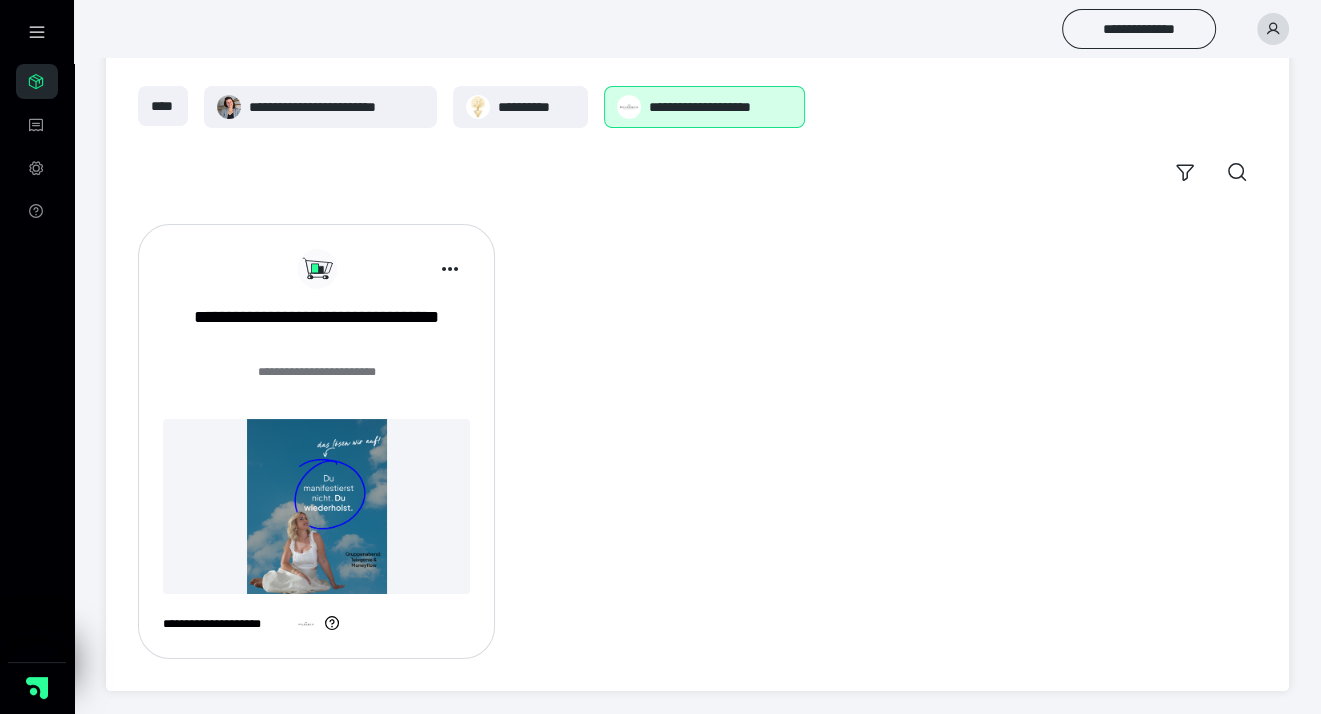 click at bounding box center [316, 506] 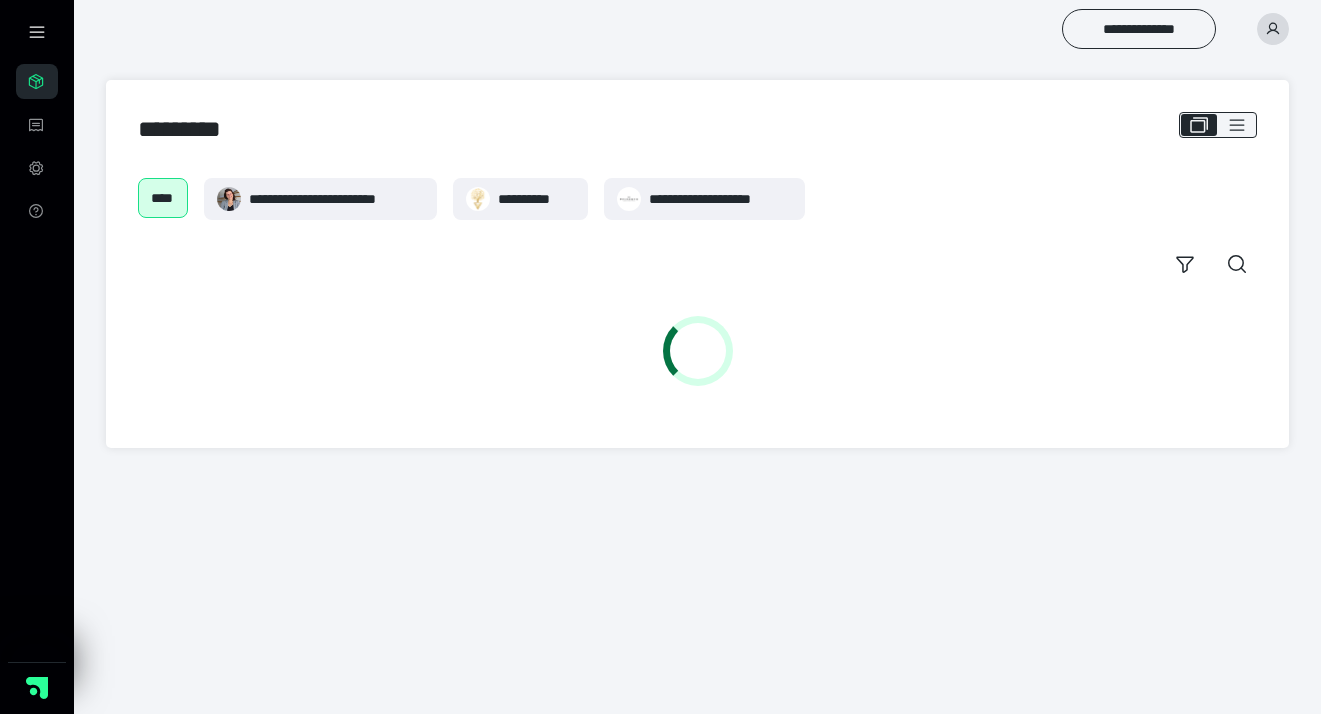 scroll, scrollTop: 0, scrollLeft: 0, axis: both 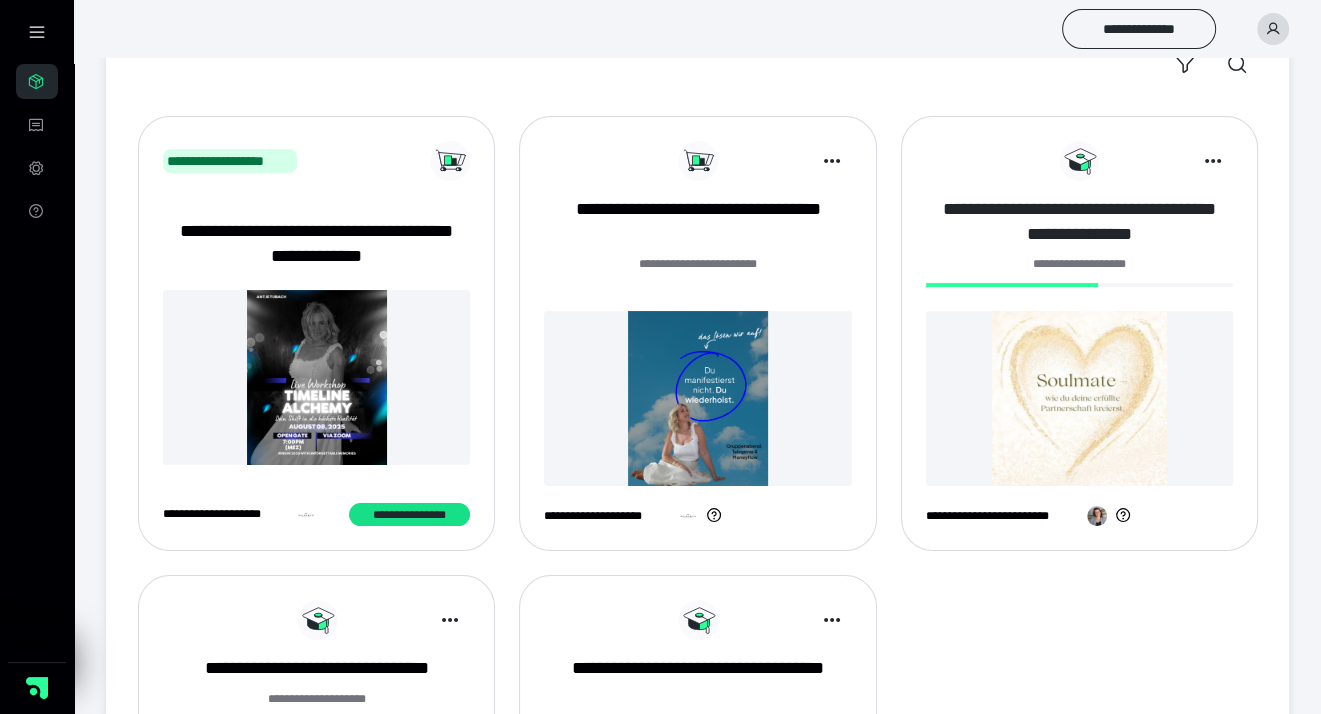 click on "**********" at bounding box center [1079, 222] 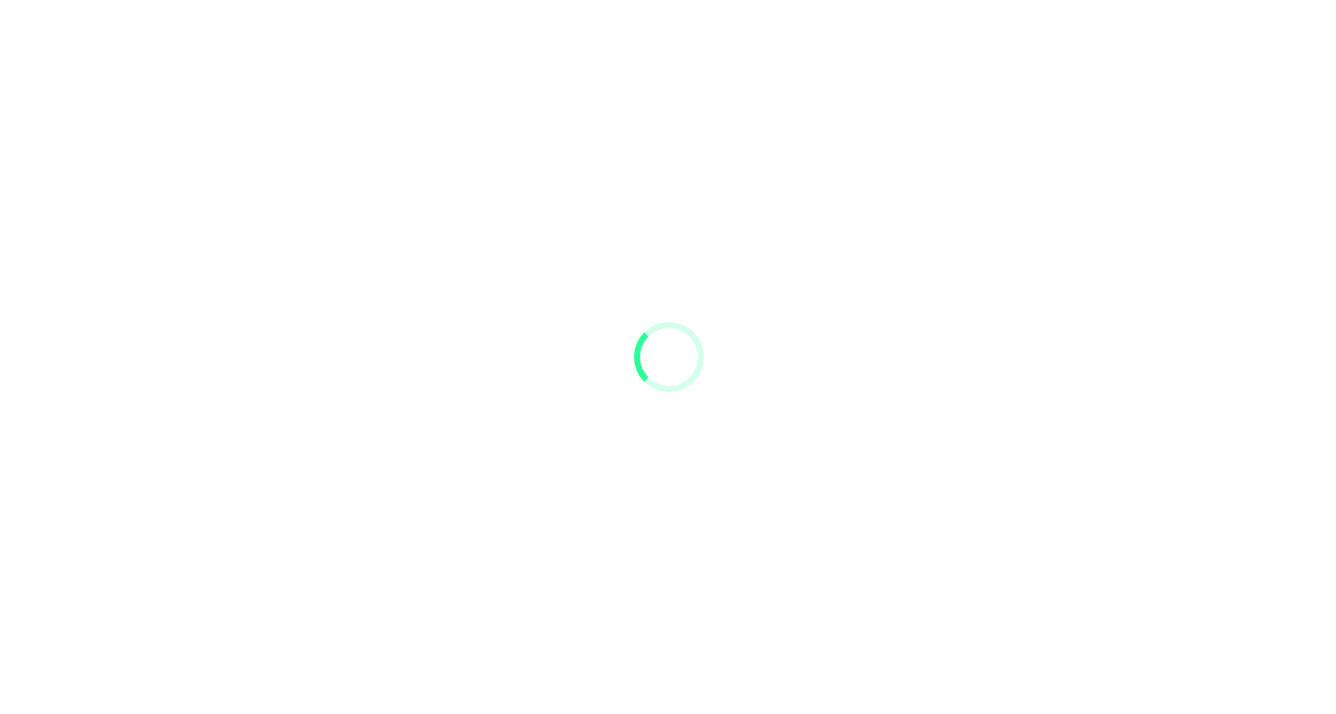 scroll, scrollTop: 0, scrollLeft: 0, axis: both 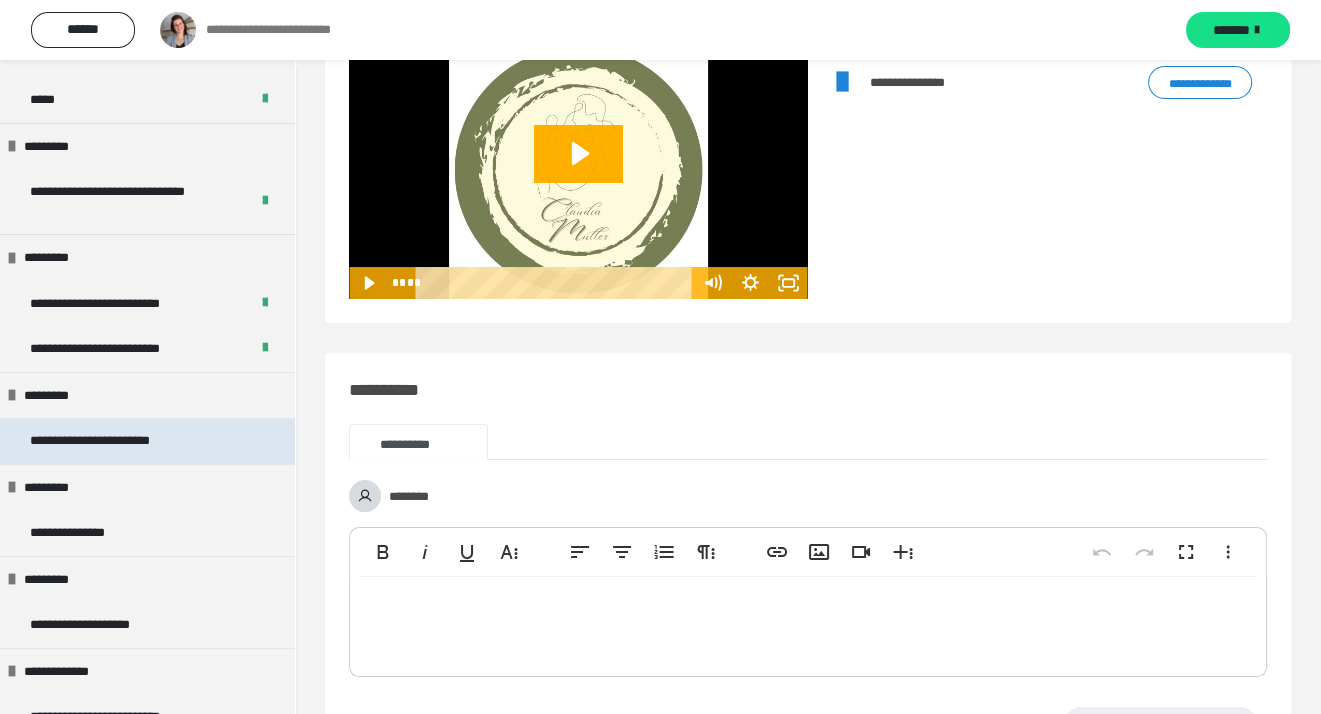 click on "**********" at bounding box center [126, 441] 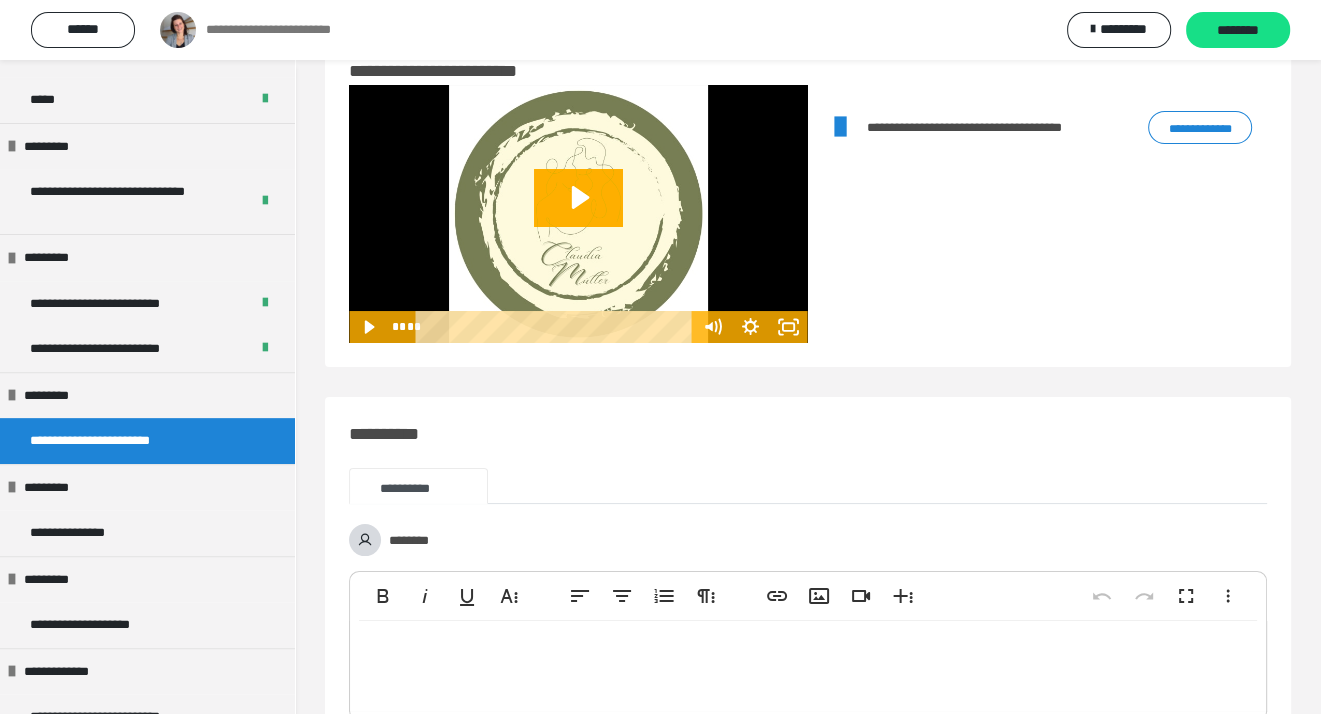 scroll, scrollTop: 0, scrollLeft: 0, axis: both 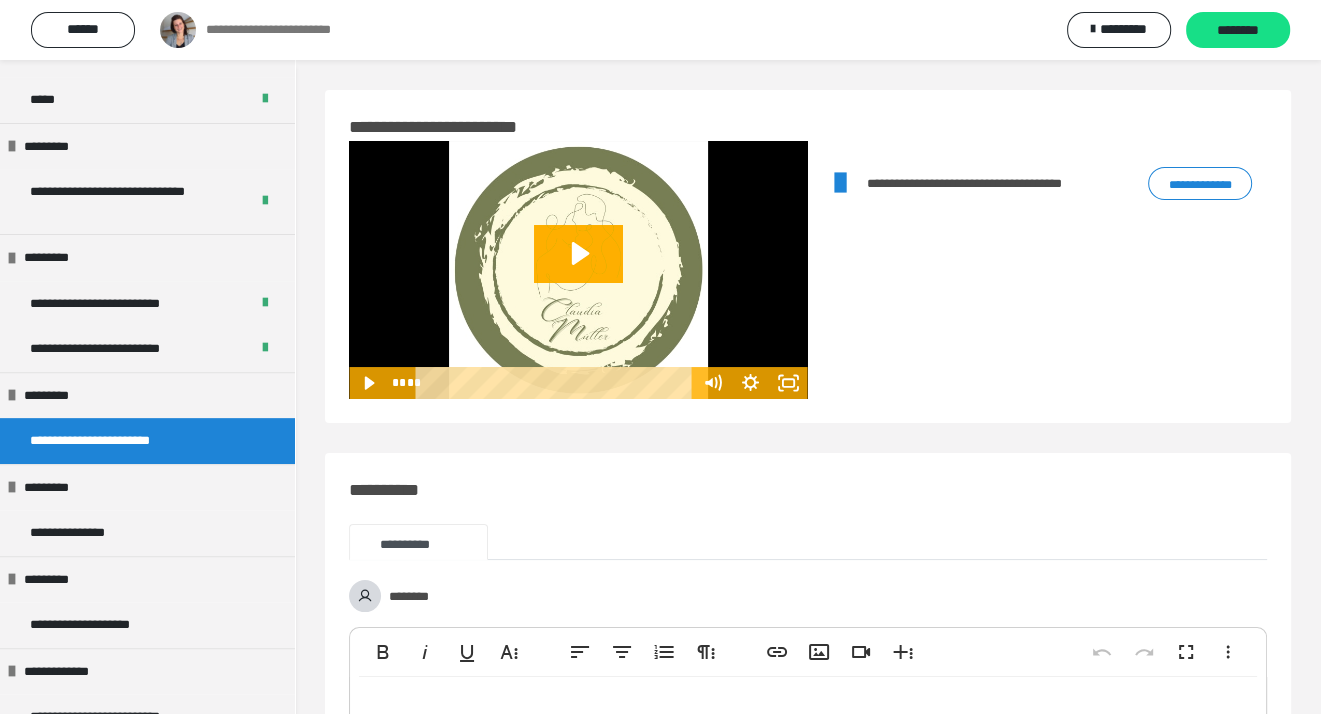 click on "**********" at bounding box center (1200, 184) 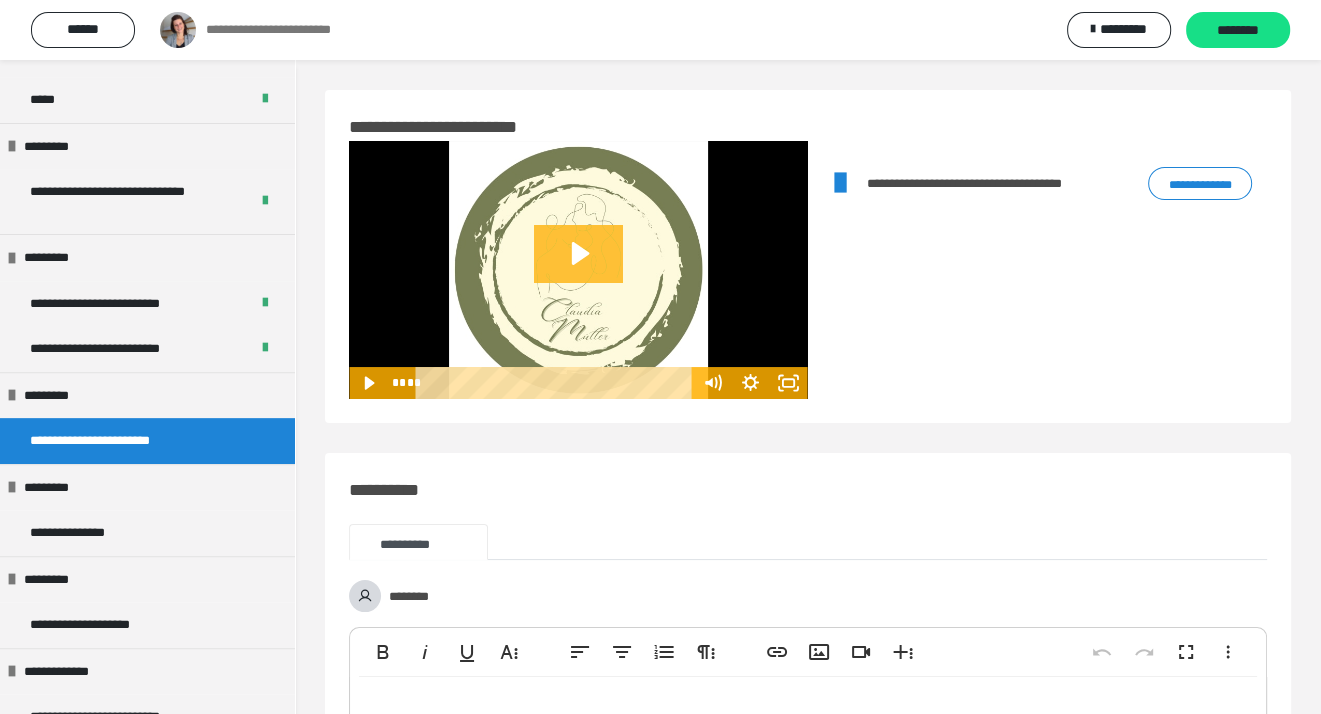 click 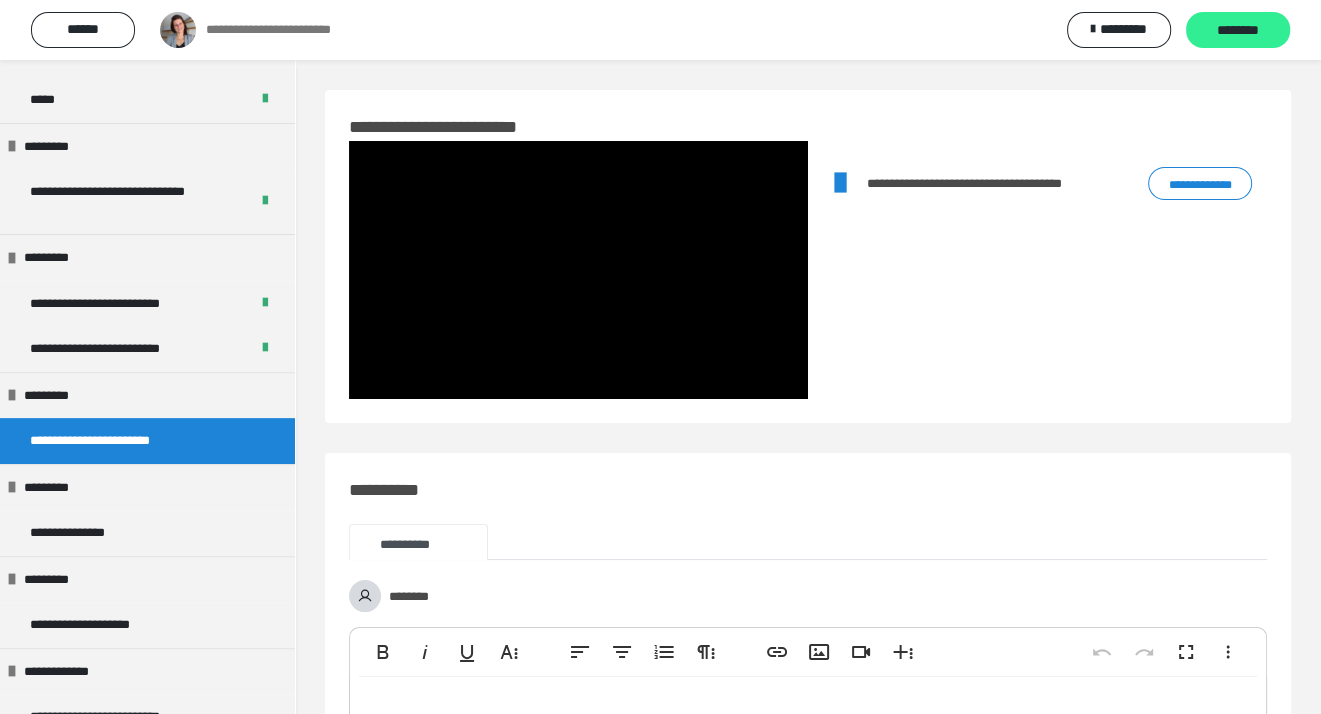 click on "********" at bounding box center [1238, 31] 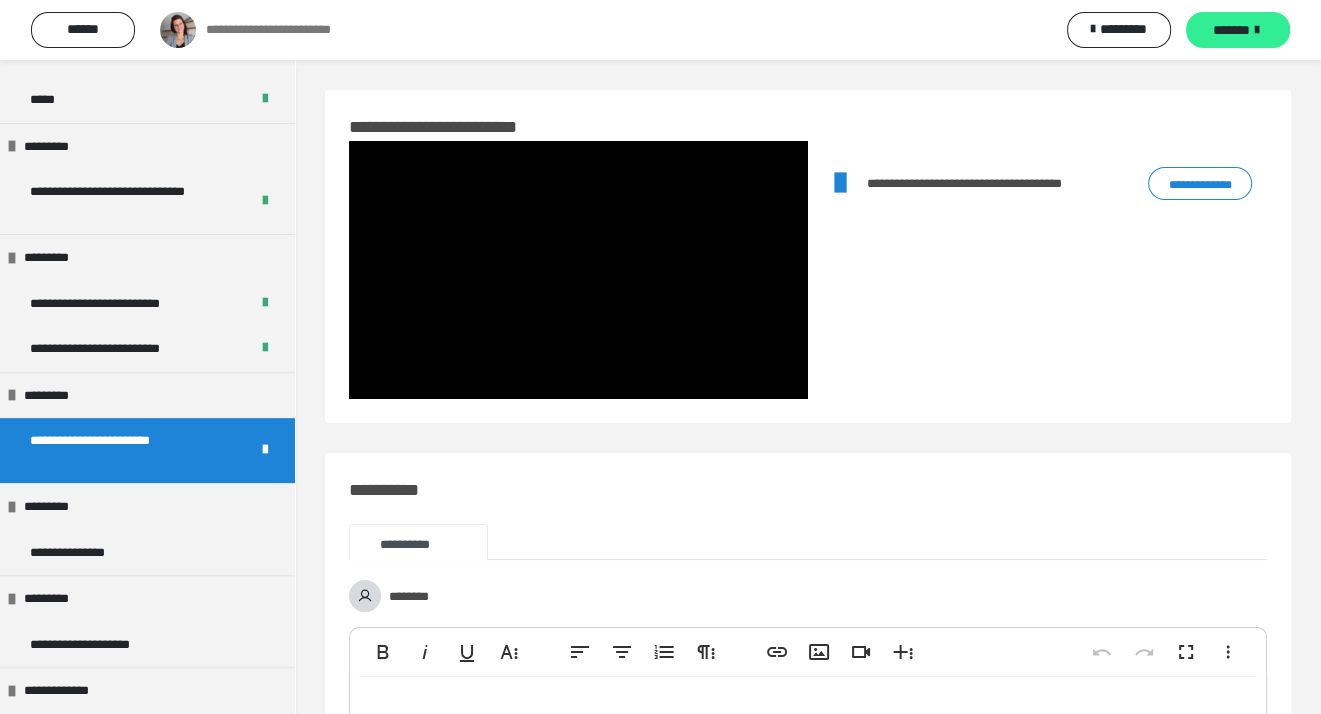 click on "*******" at bounding box center [1231, 30] 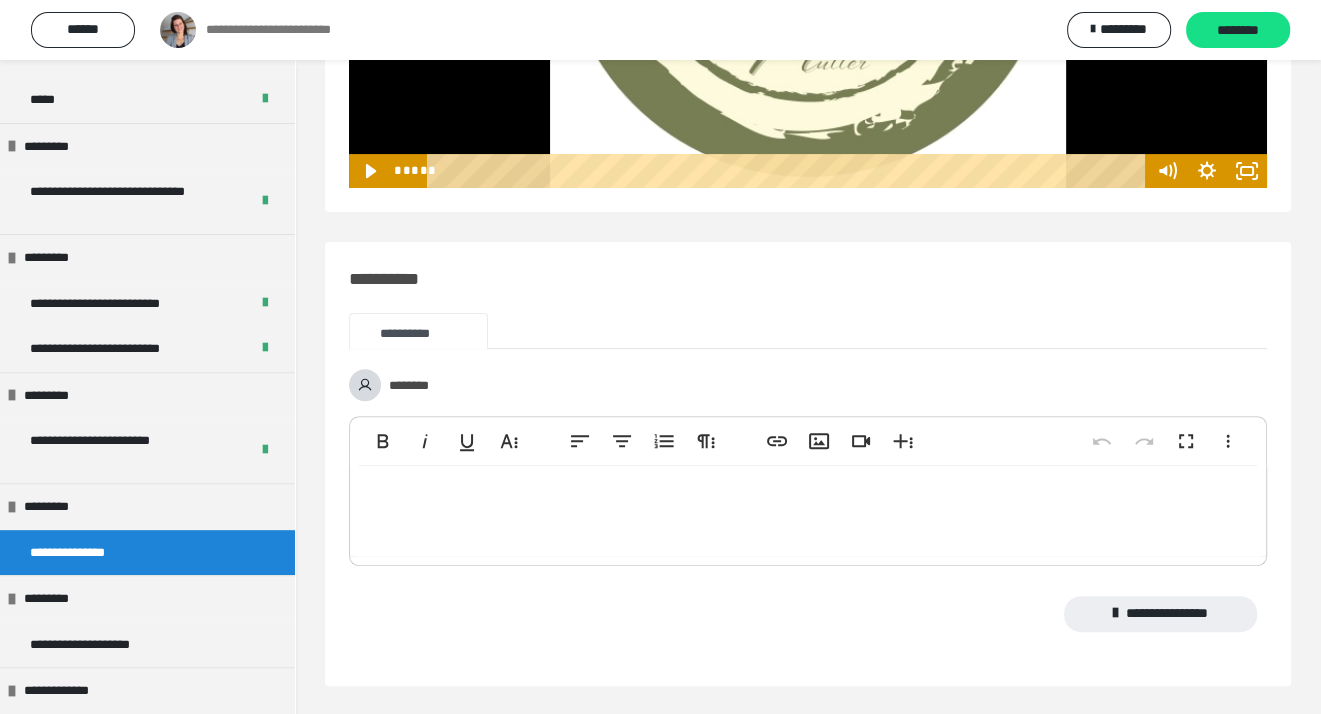 scroll, scrollTop: 0, scrollLeft: 0, axis: both 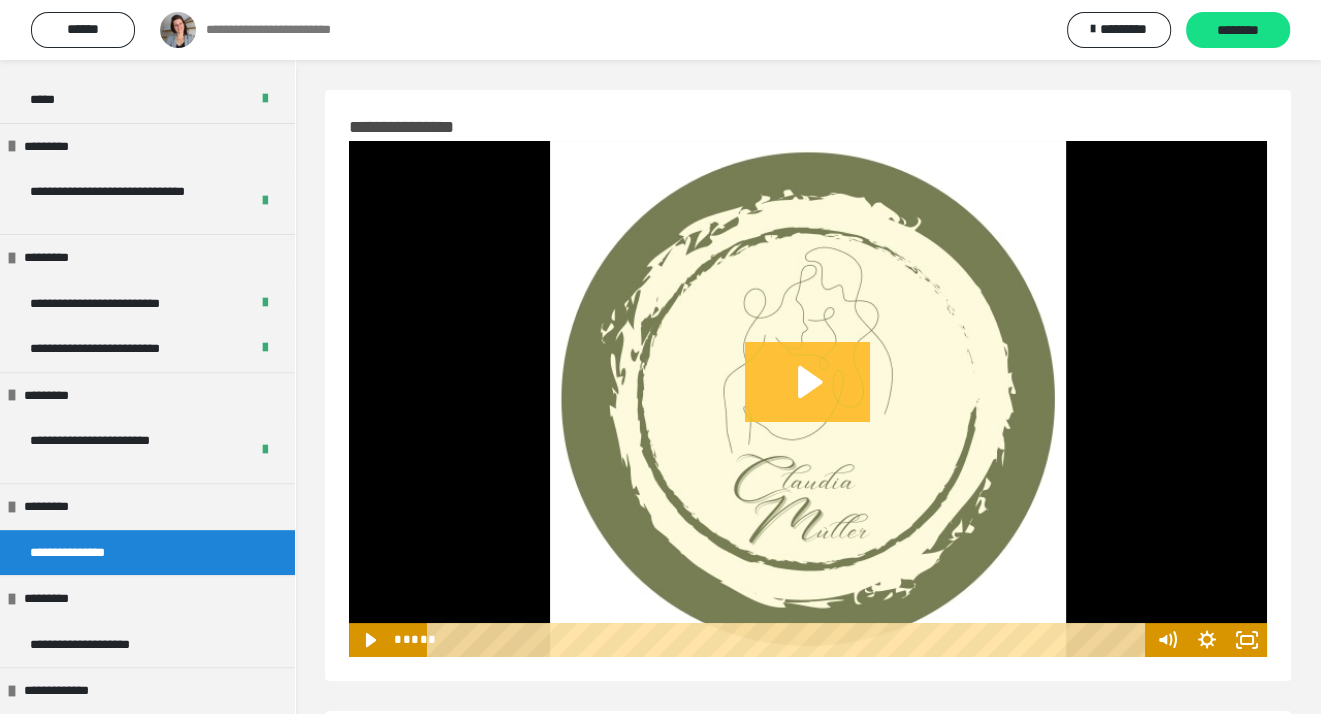 click 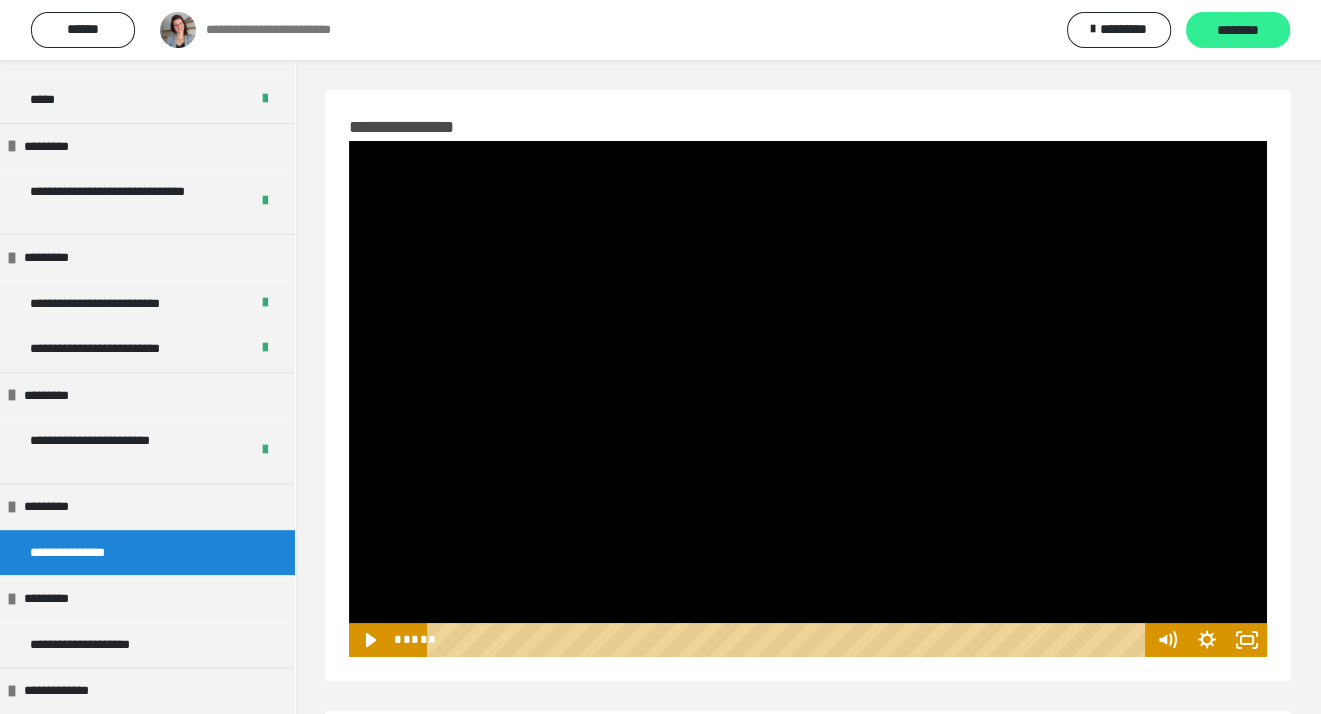 click on "********" at bounding box center (1238, 31) 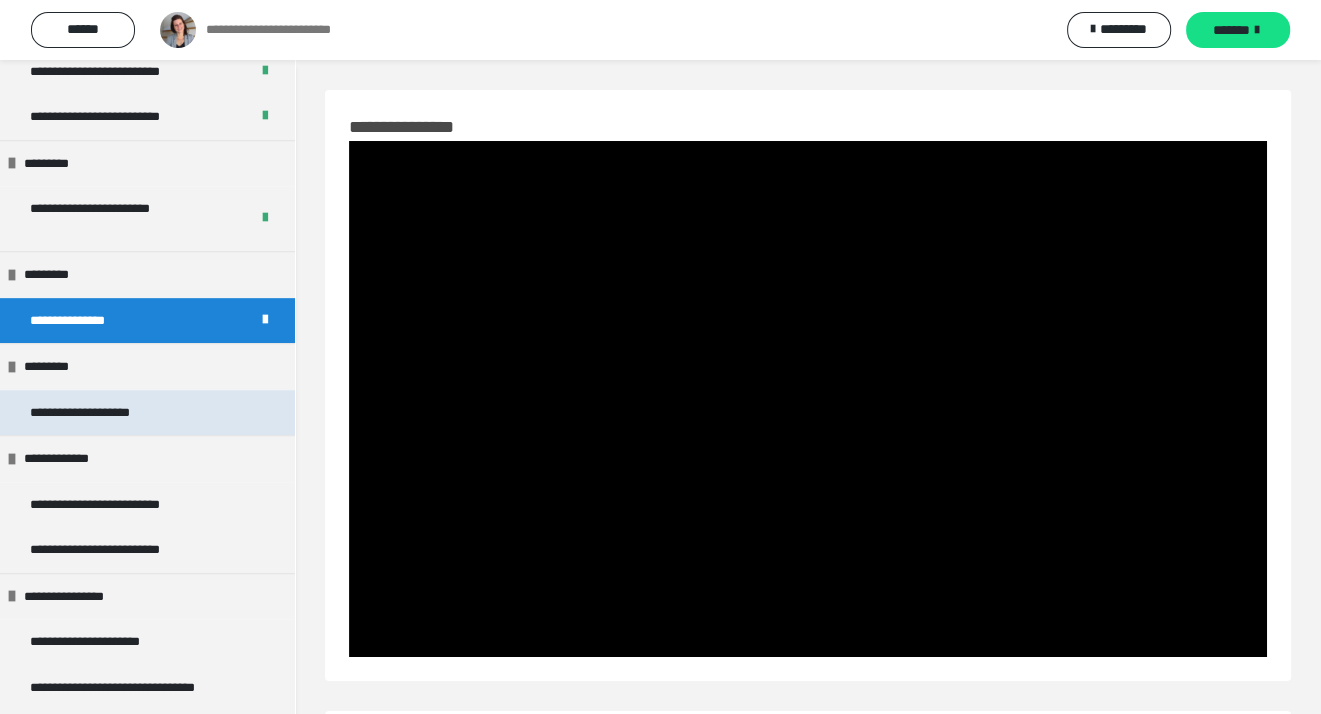 scroll, scrollTop: 849, scrollLeft: 0, axis: vertical 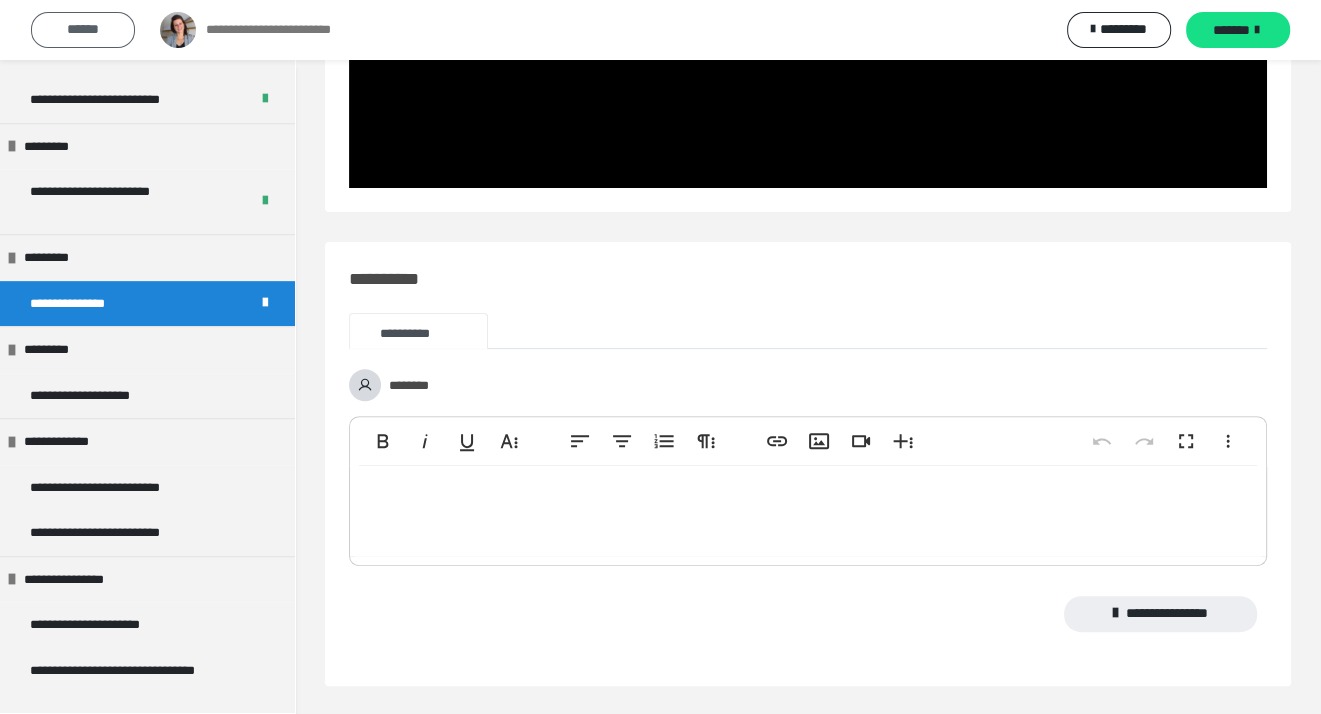 click on "******" at bounding box center (83, 29) 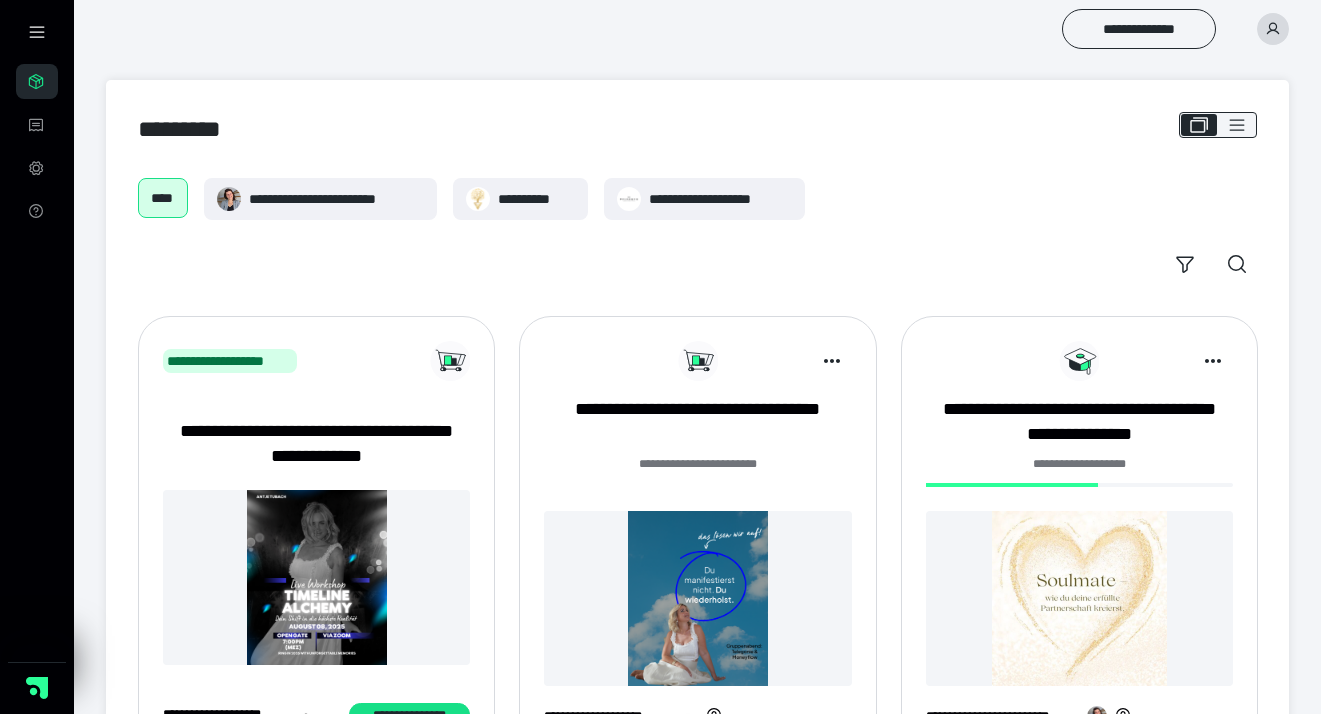 scroll, scrollTop: 198, scrollLeft: 0, axis: vertical 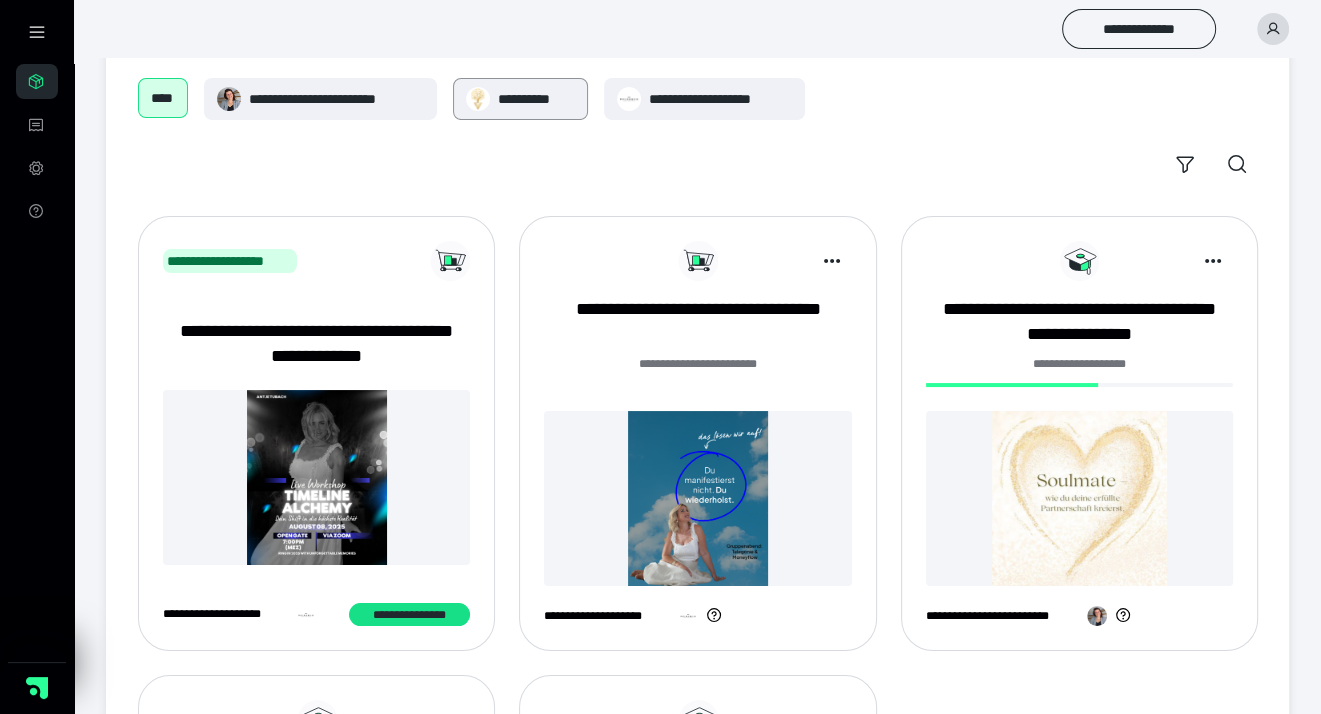 click on "**********" at bounding box center (536, 99) 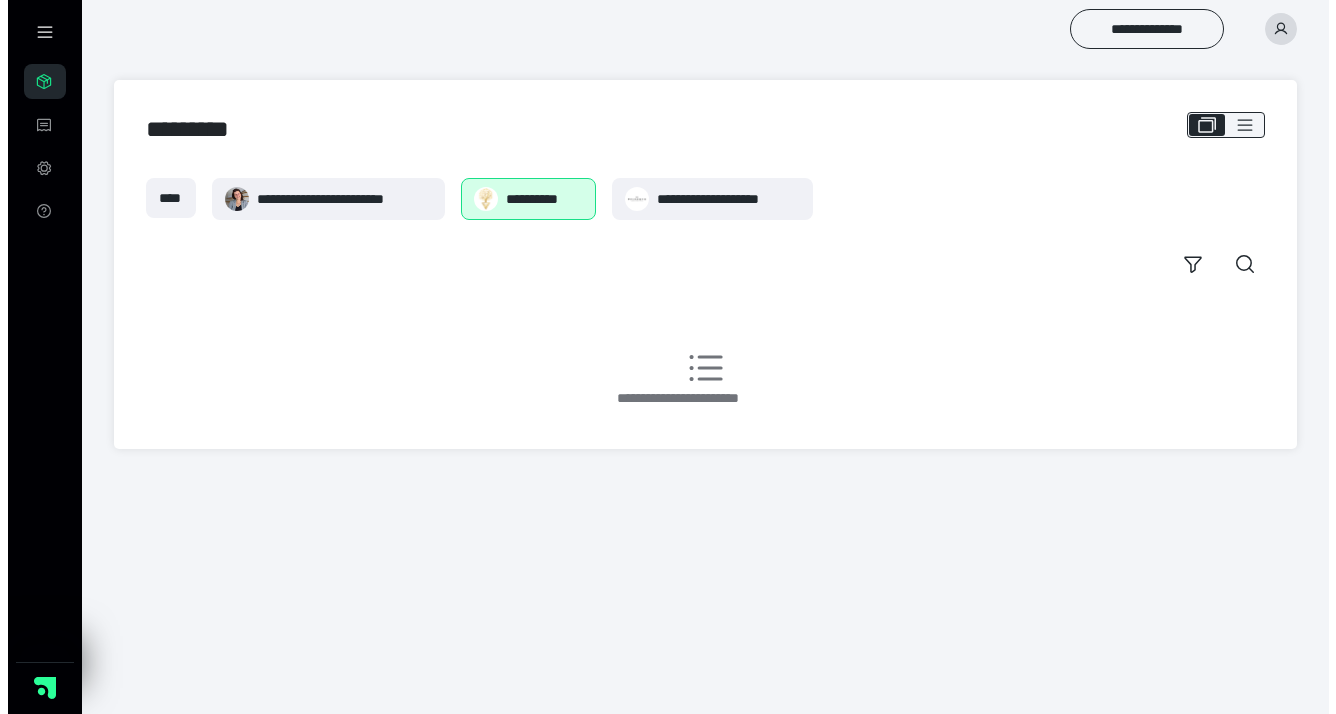 scroll, scrollTop: 0, scrollLeft: 0, axis: both 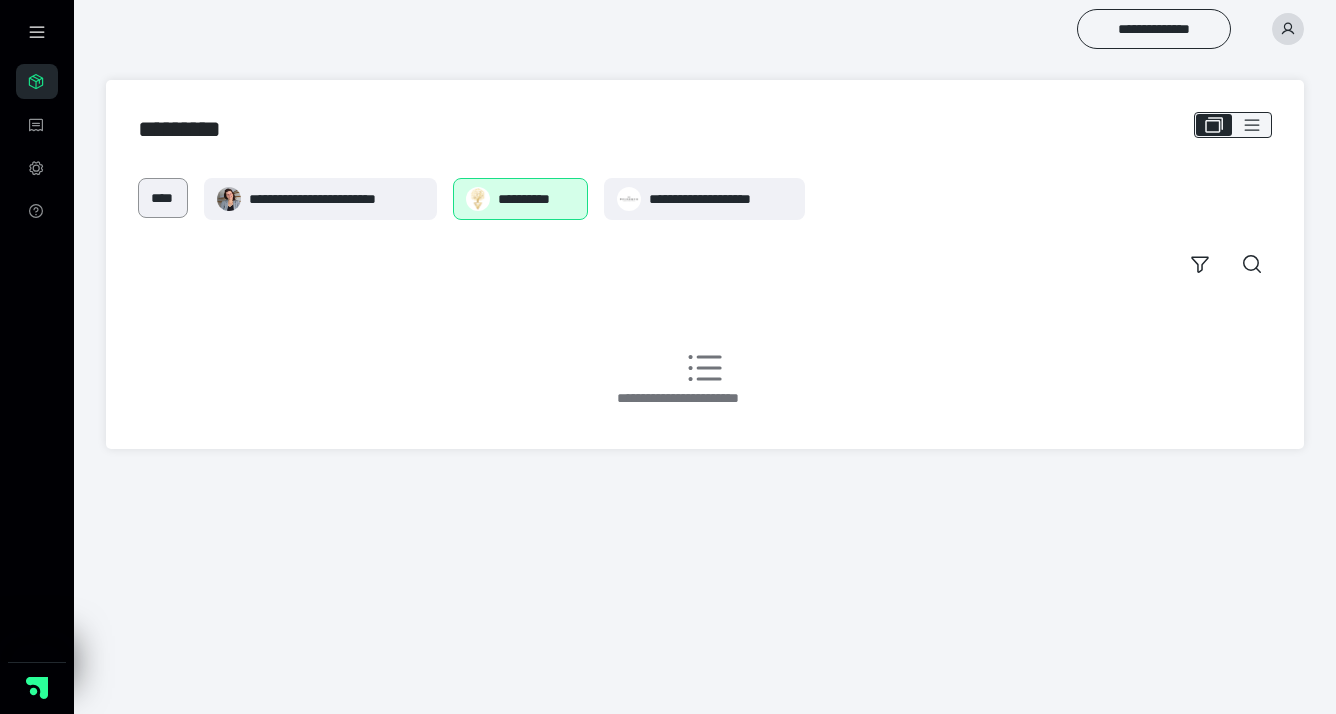 click on "****" at bounding box center [163, 198] 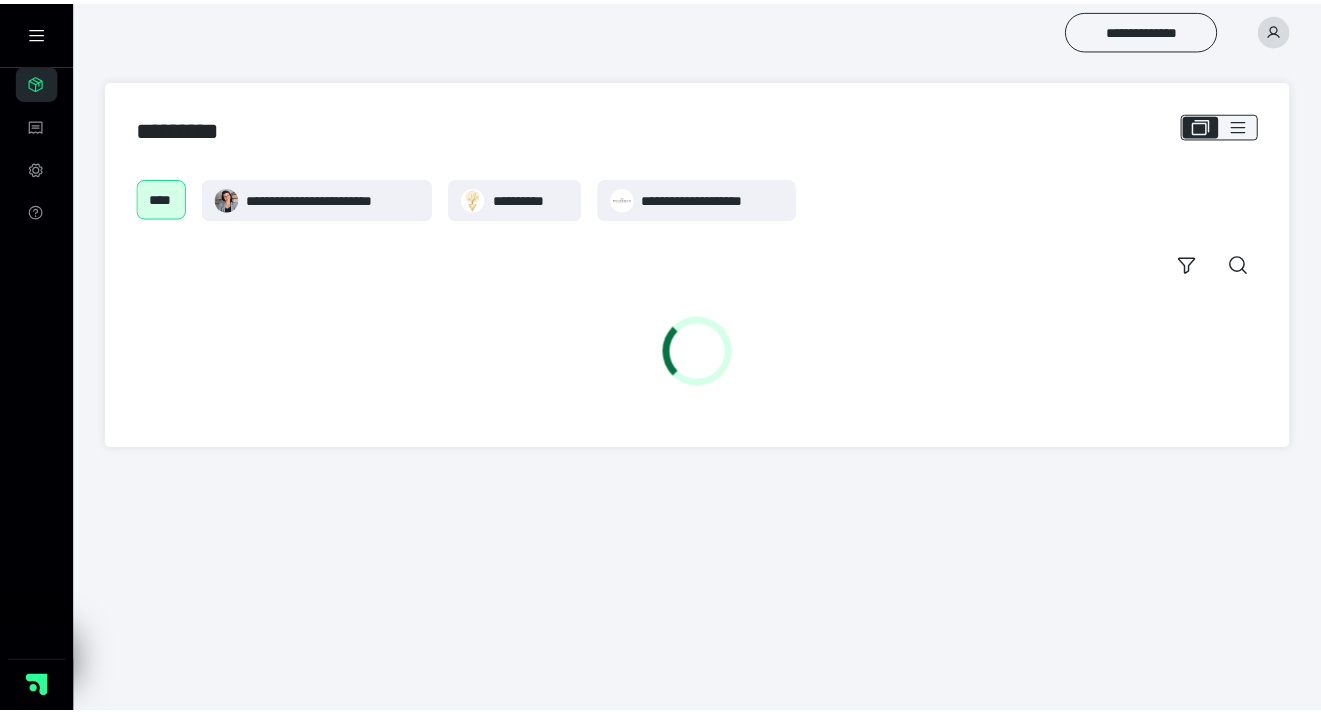 scroll, scrollTop: 0, scrollLeft: 0, axis: both 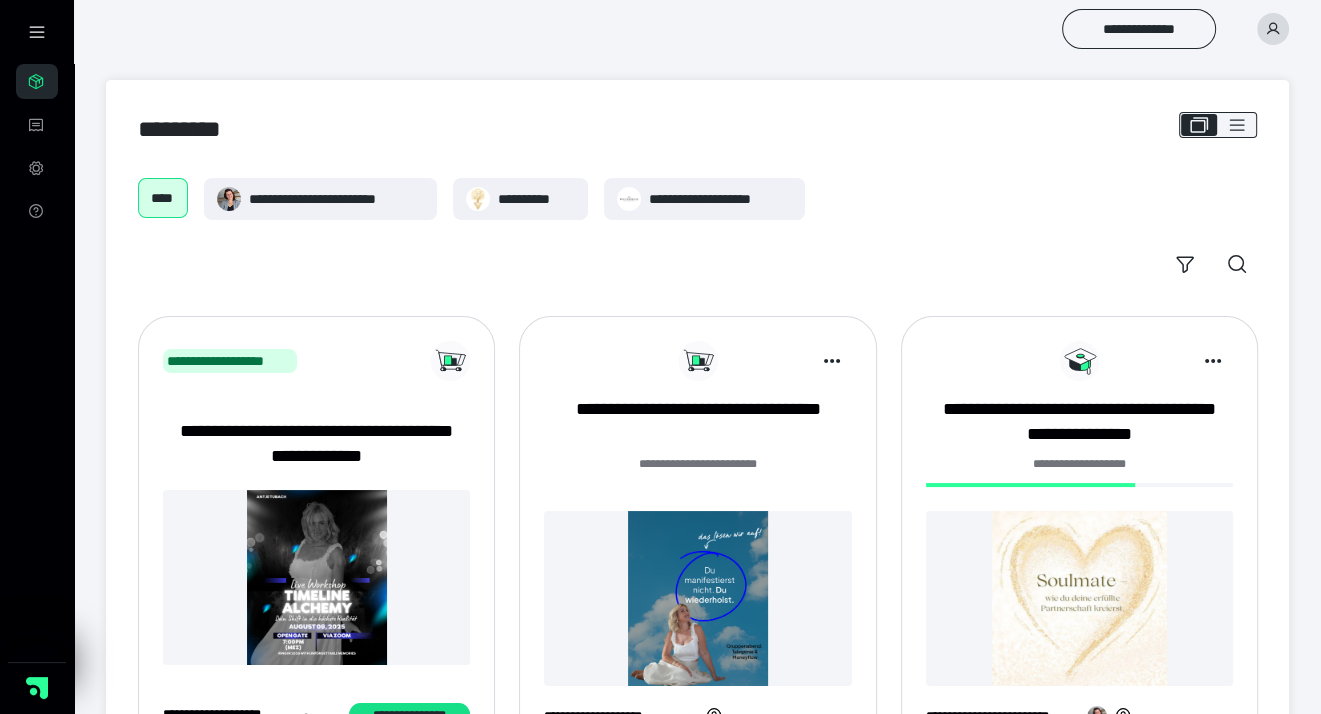 click at bounding box center [316, 577] 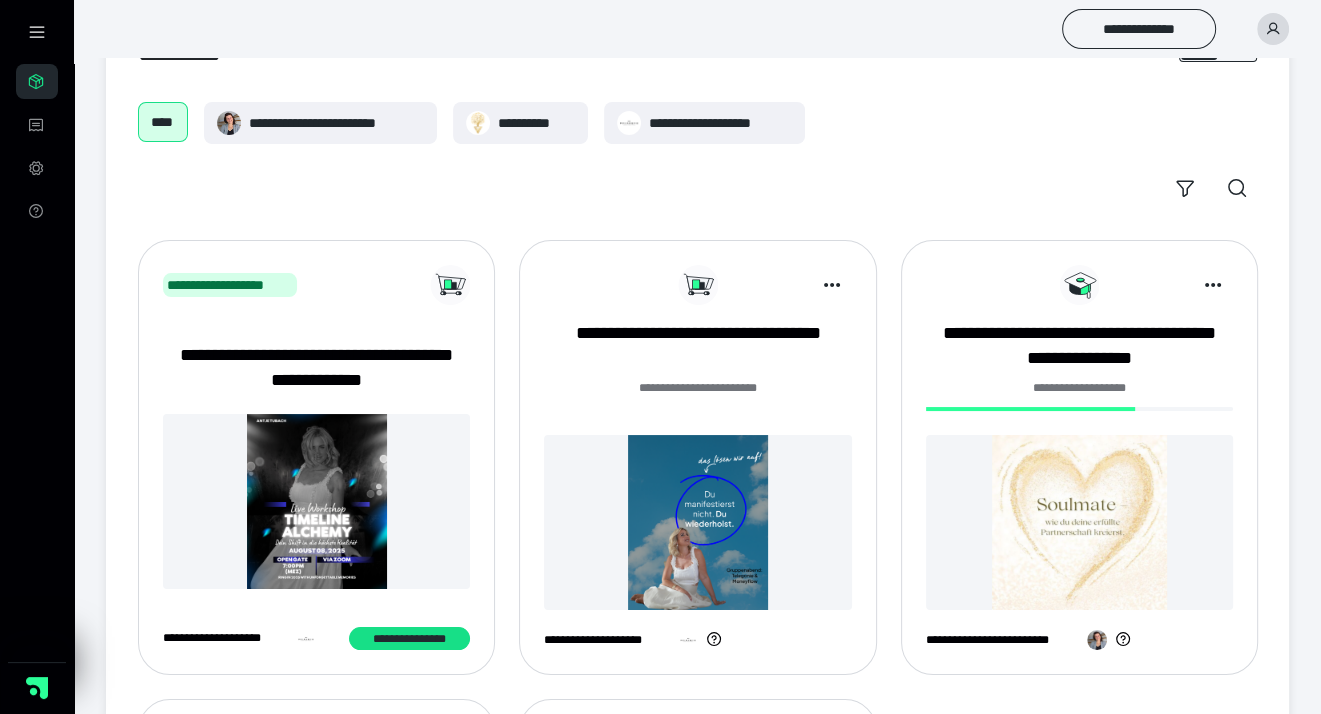 scroll, scrollTop: 200, scrollLeft: 0, axis: vertical 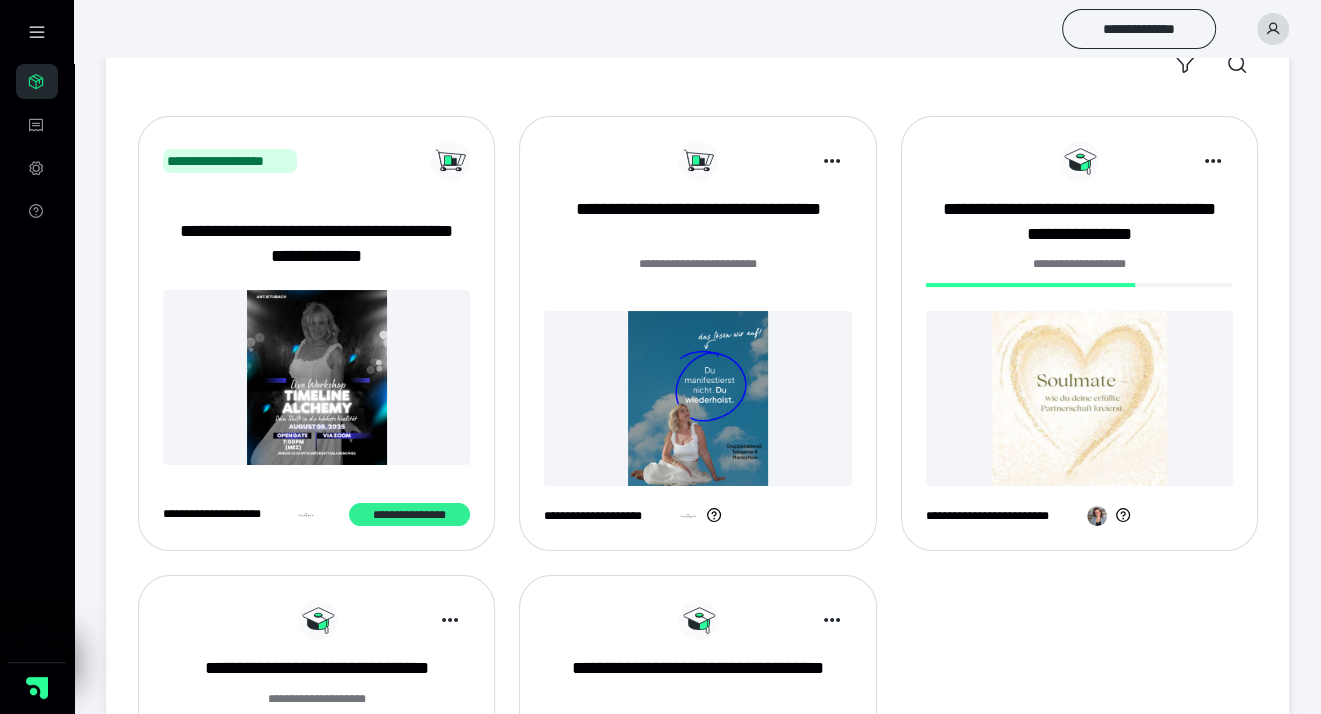 click on "**********" at bounding box center [409, 515] 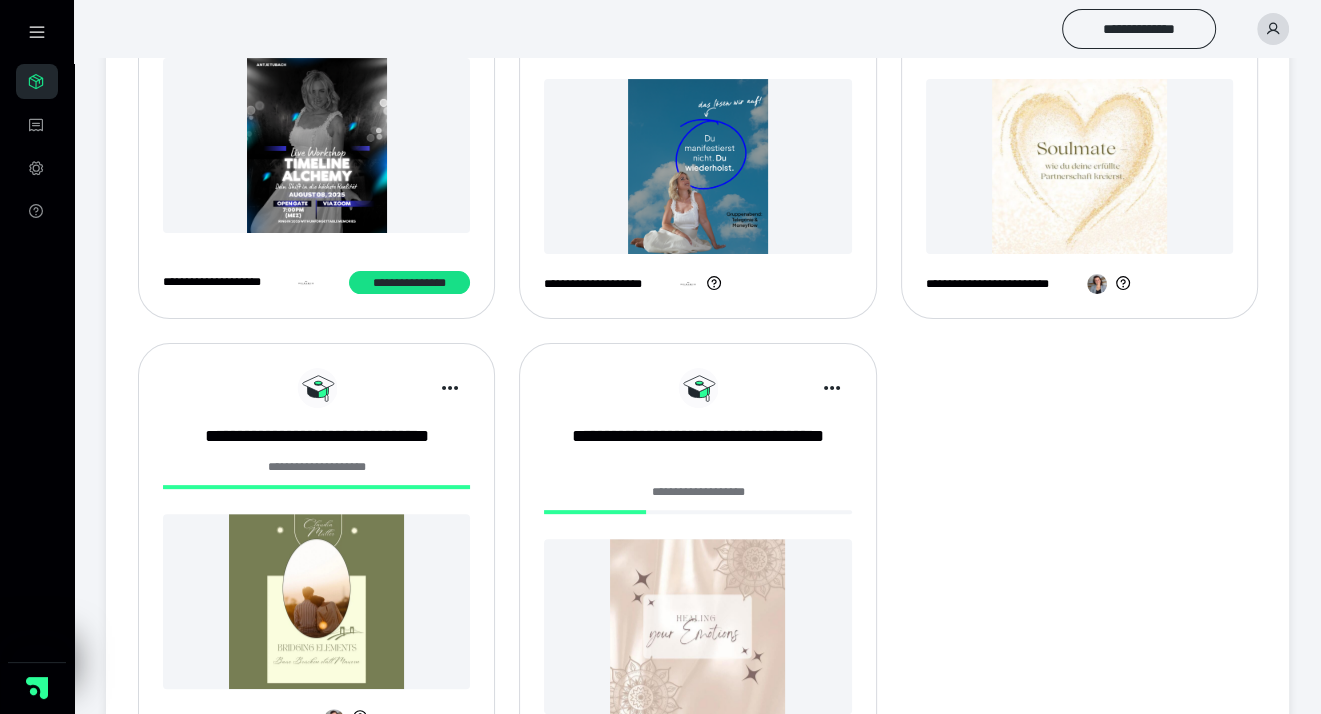 scroll, scrollTop: 551, scrollLeft: 0, axis: vertical 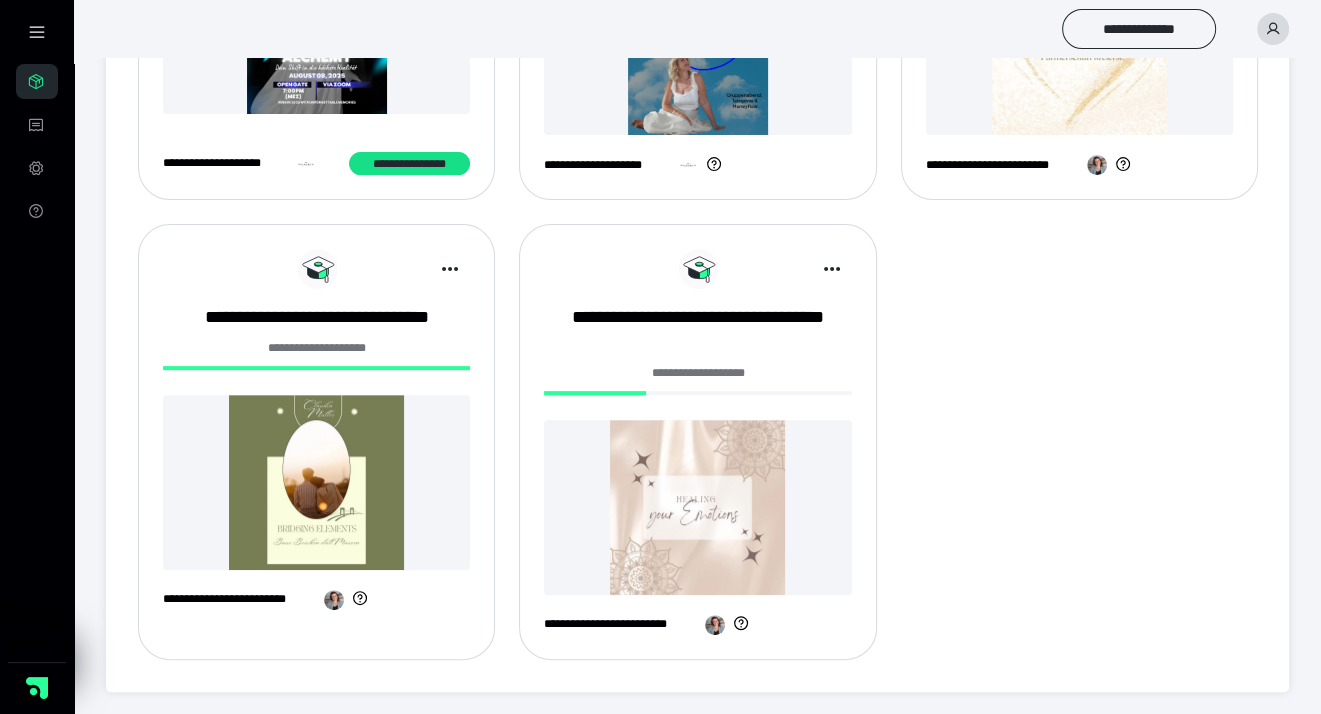 click at bounding box center (697, 507) 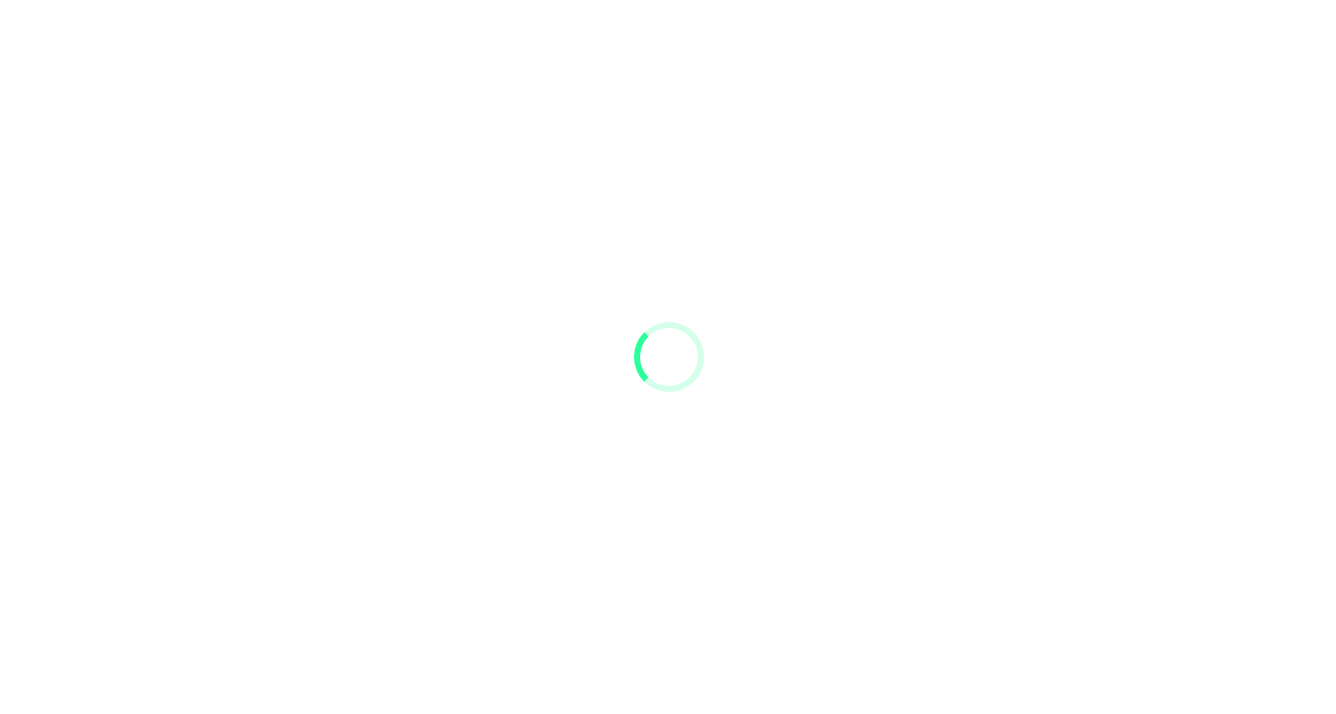 scroll, scrollTop: 0, scrollLeft: 0, axis: both 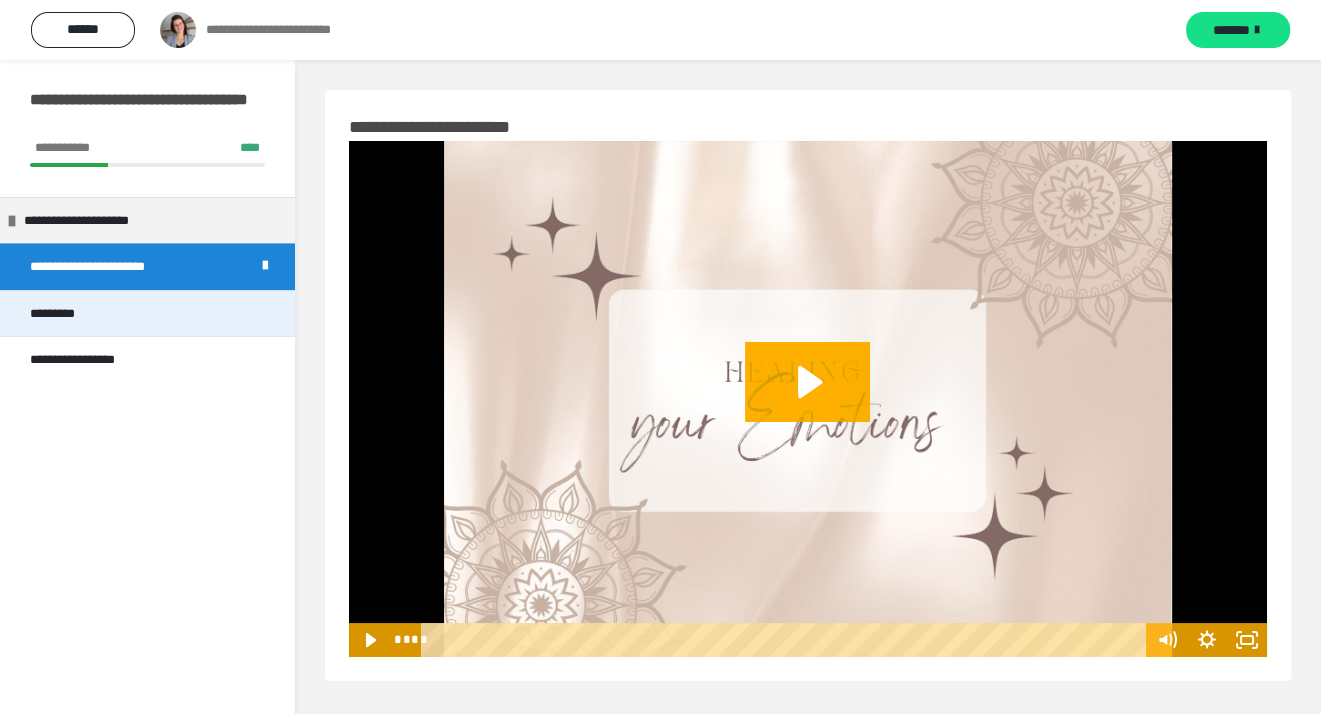click on "*********" at bounding box center (147, 313) 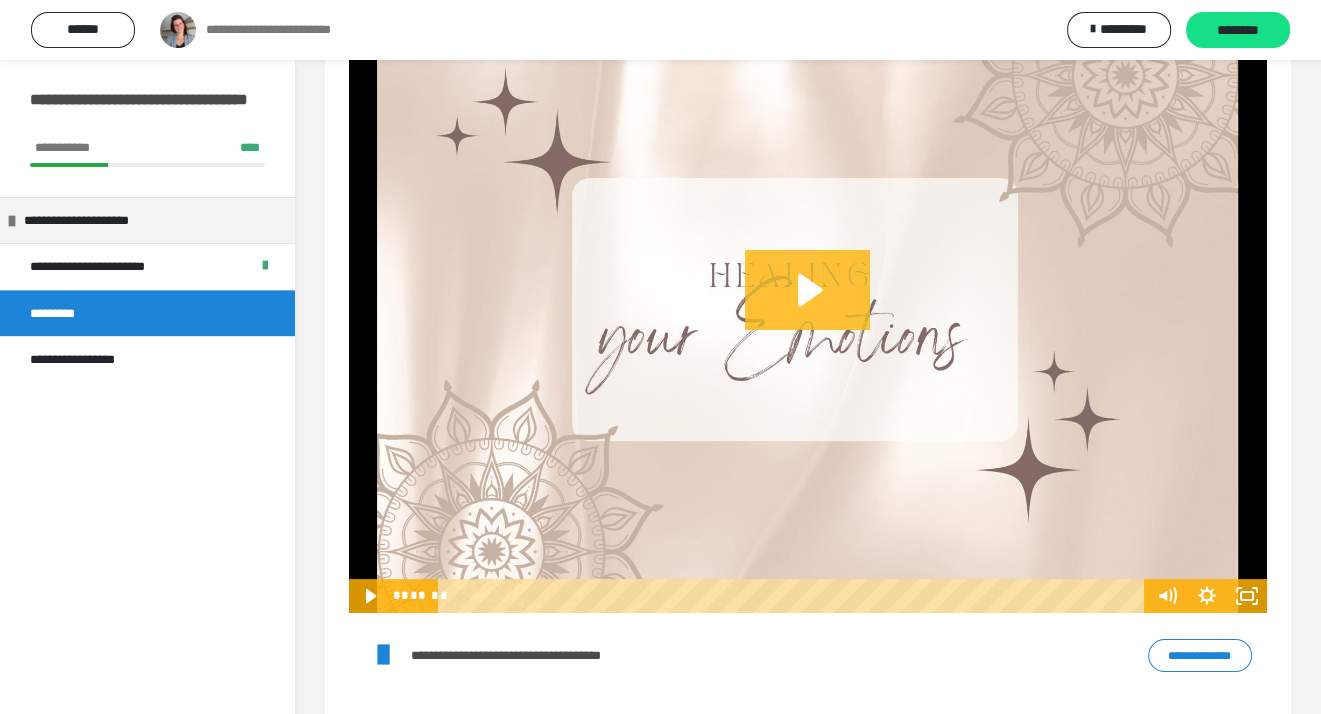 scroll, scrollTop: 175, scrollLeft: 0, axis: vertical 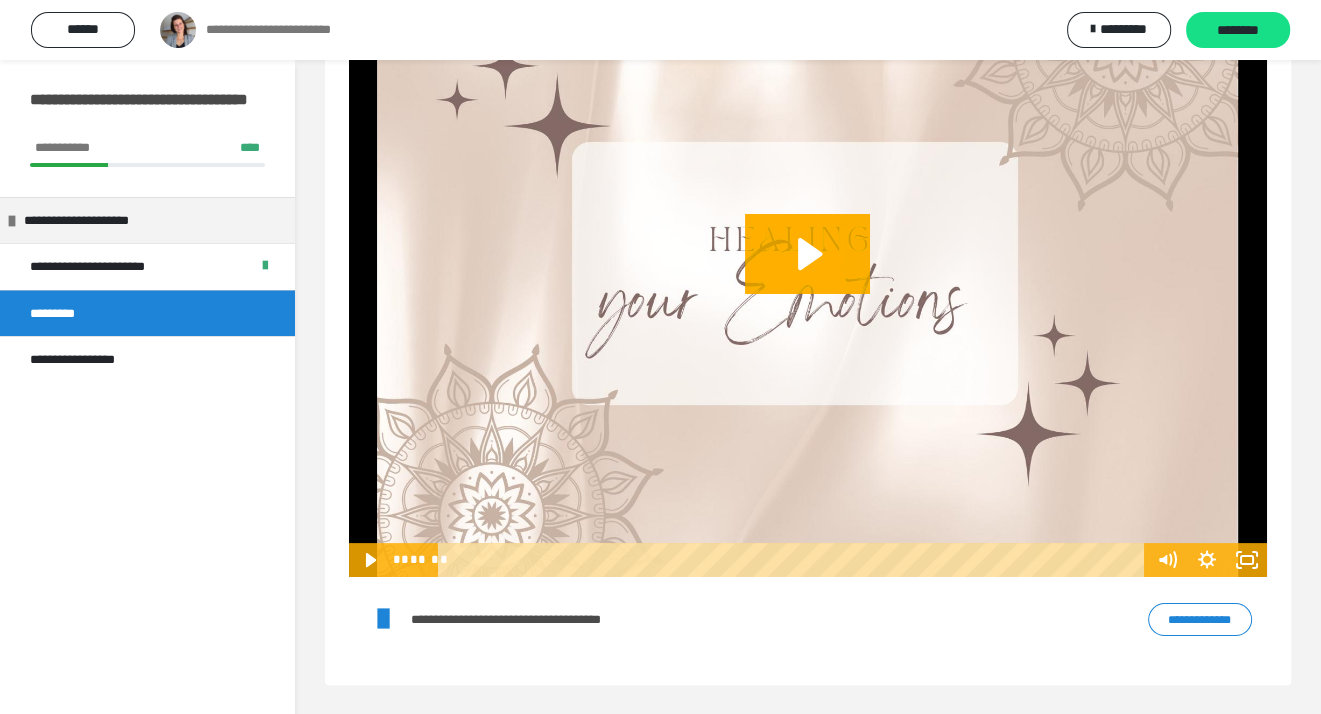 drag, startPoint x: 1210, startPoint y: 39, endPoint x: 1192, endPoint y: 76, distance: 41.14608 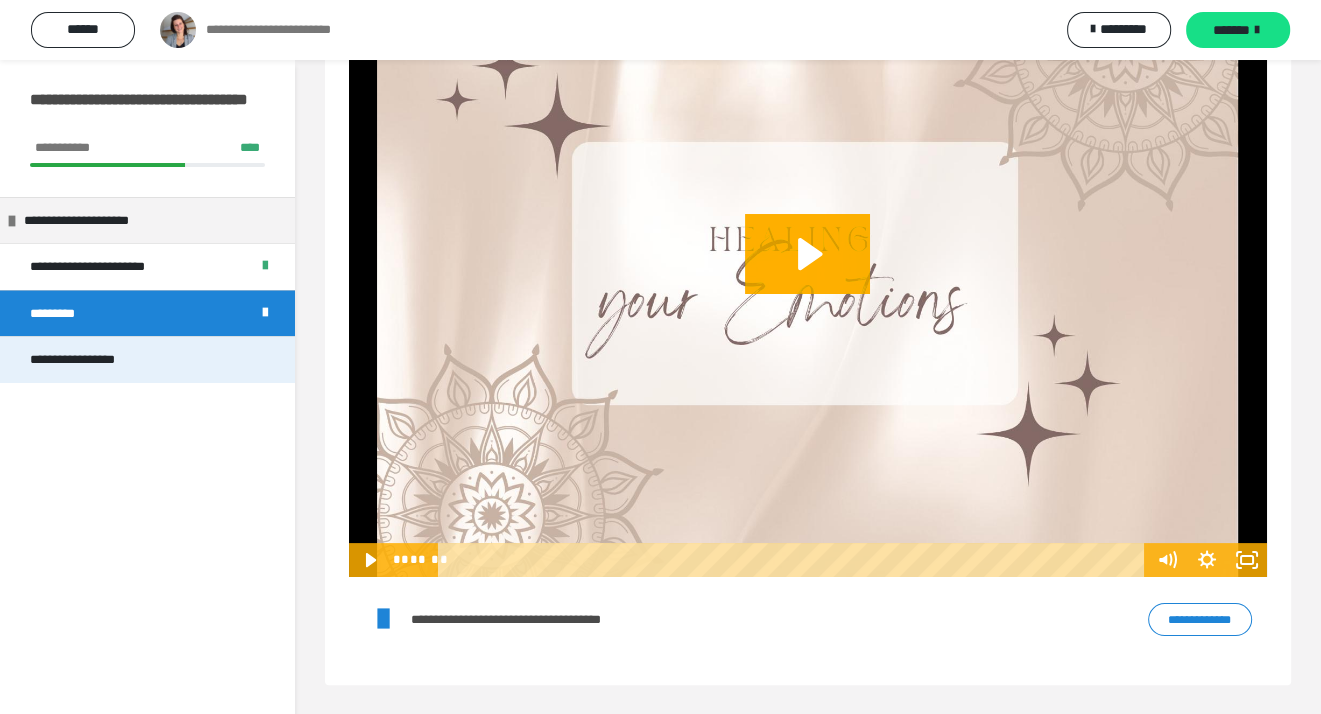 click on "**********" at bounding box center (92, 360) 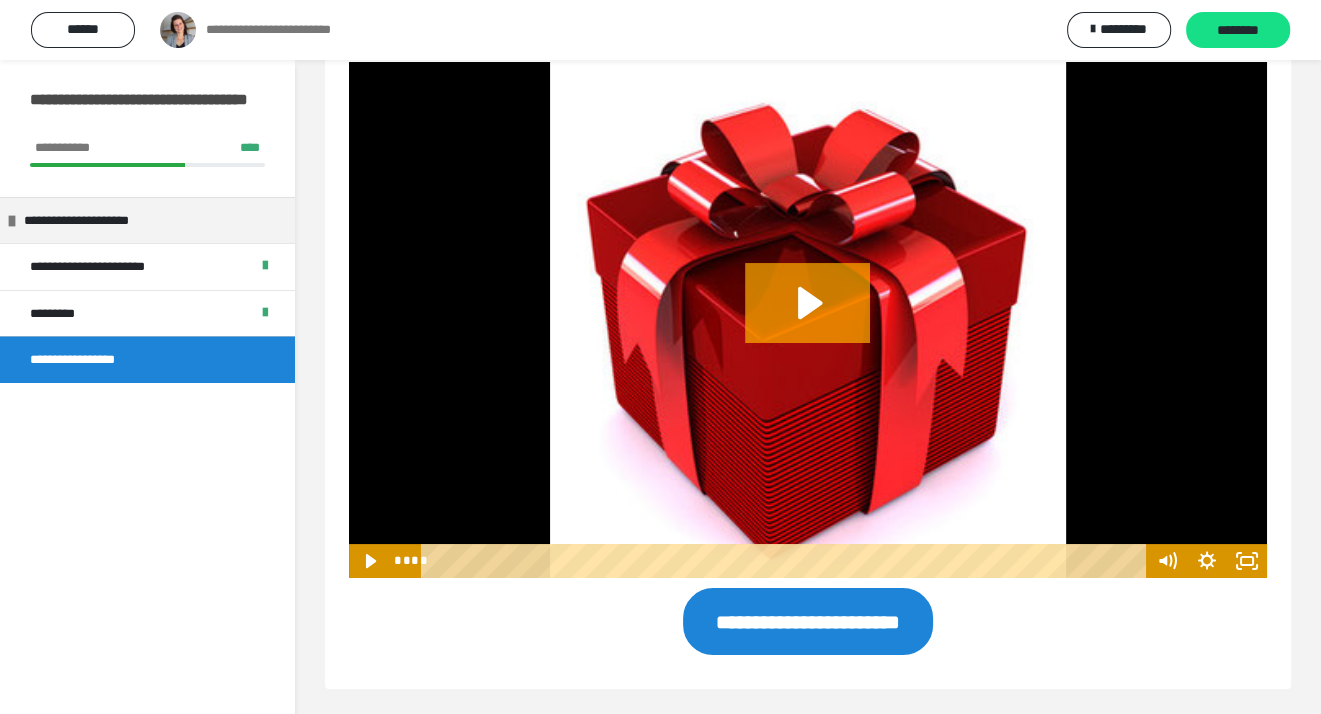 scroll, scrollTop: 84, scrollLeft: 0, axis: vertical 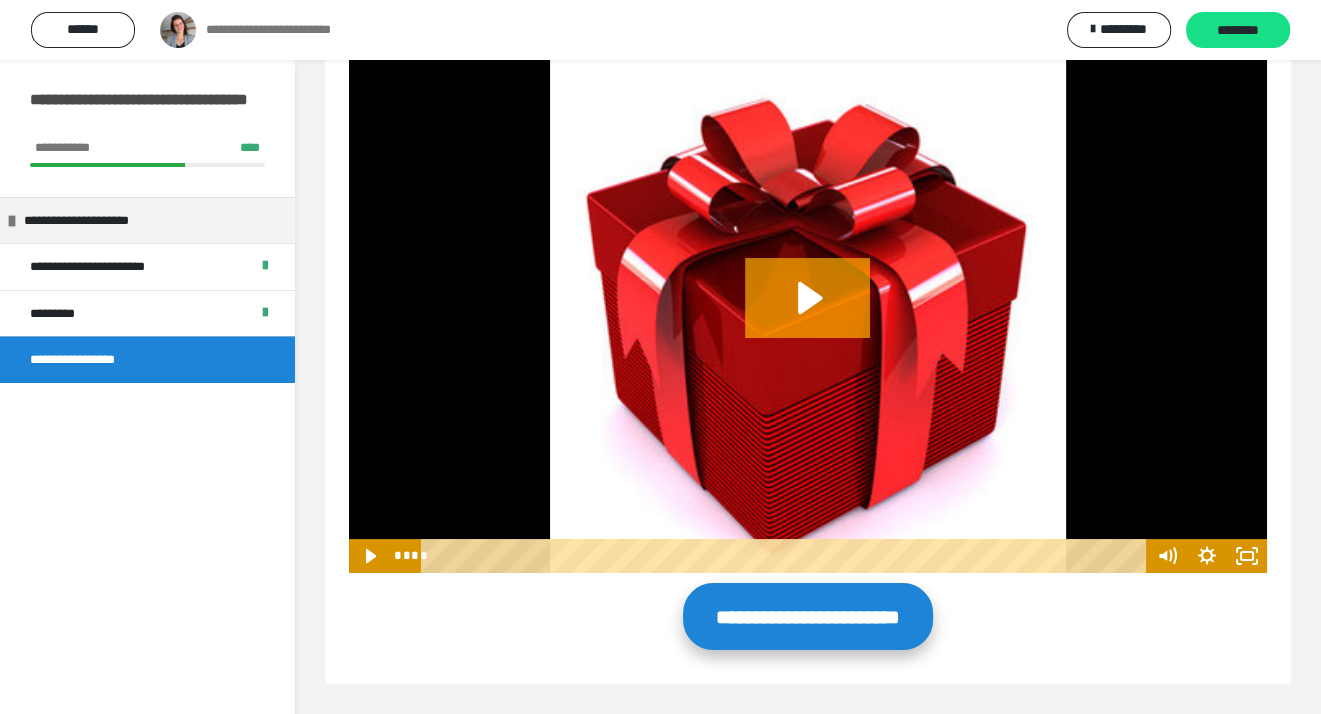 click on "**********" at bounding box center (808, 616) 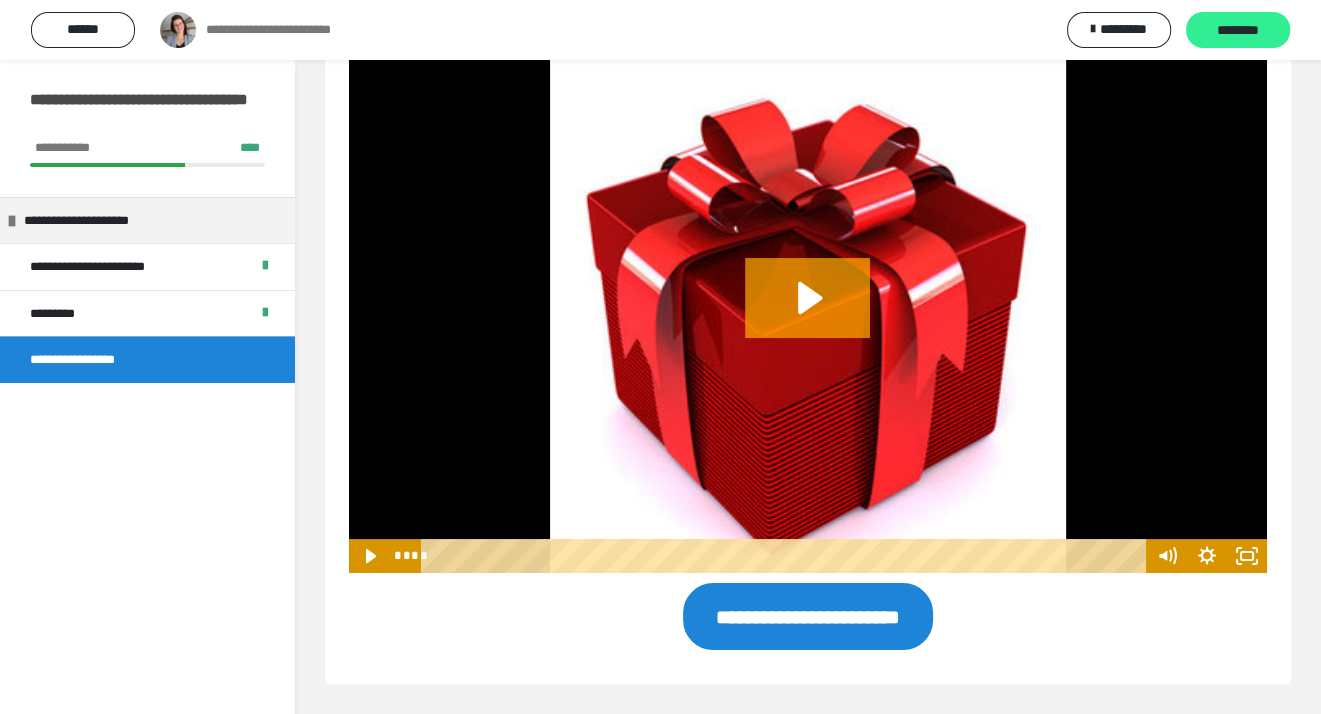click on "********" at bounding box center (1238, 31) 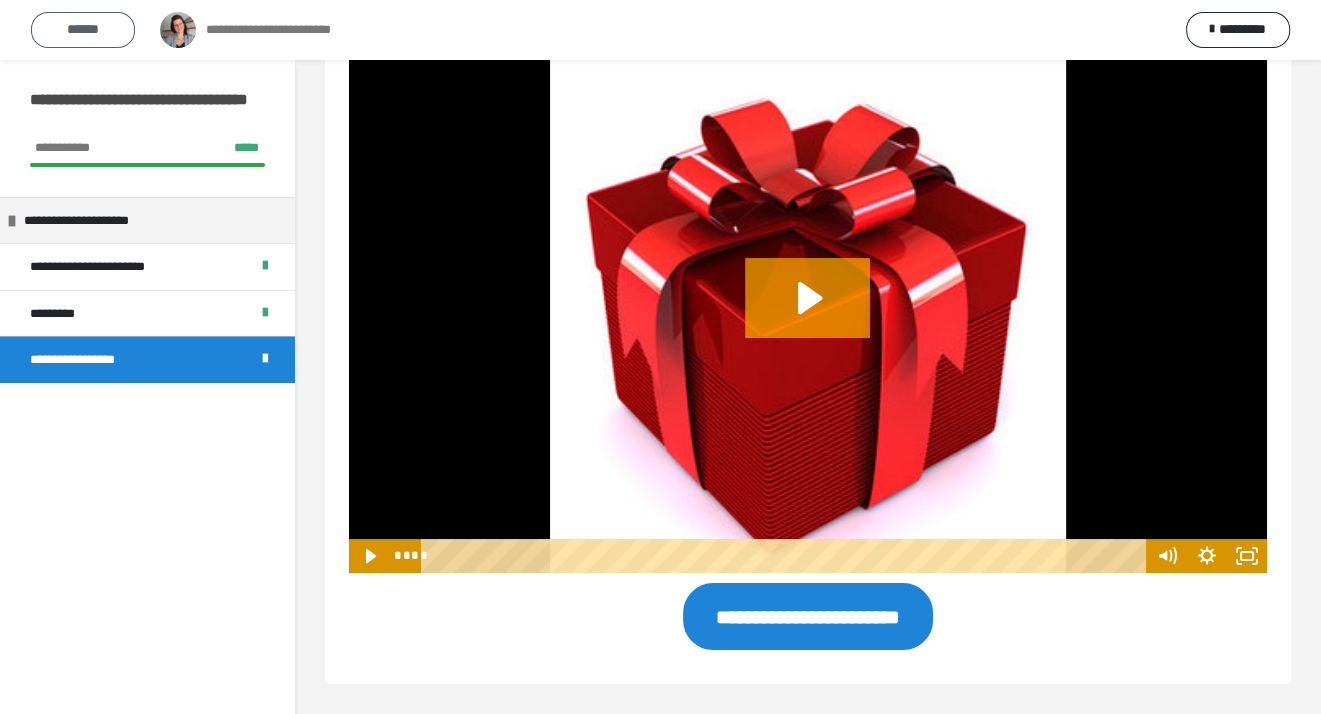 click on "******" at bounding box center [83, 29] 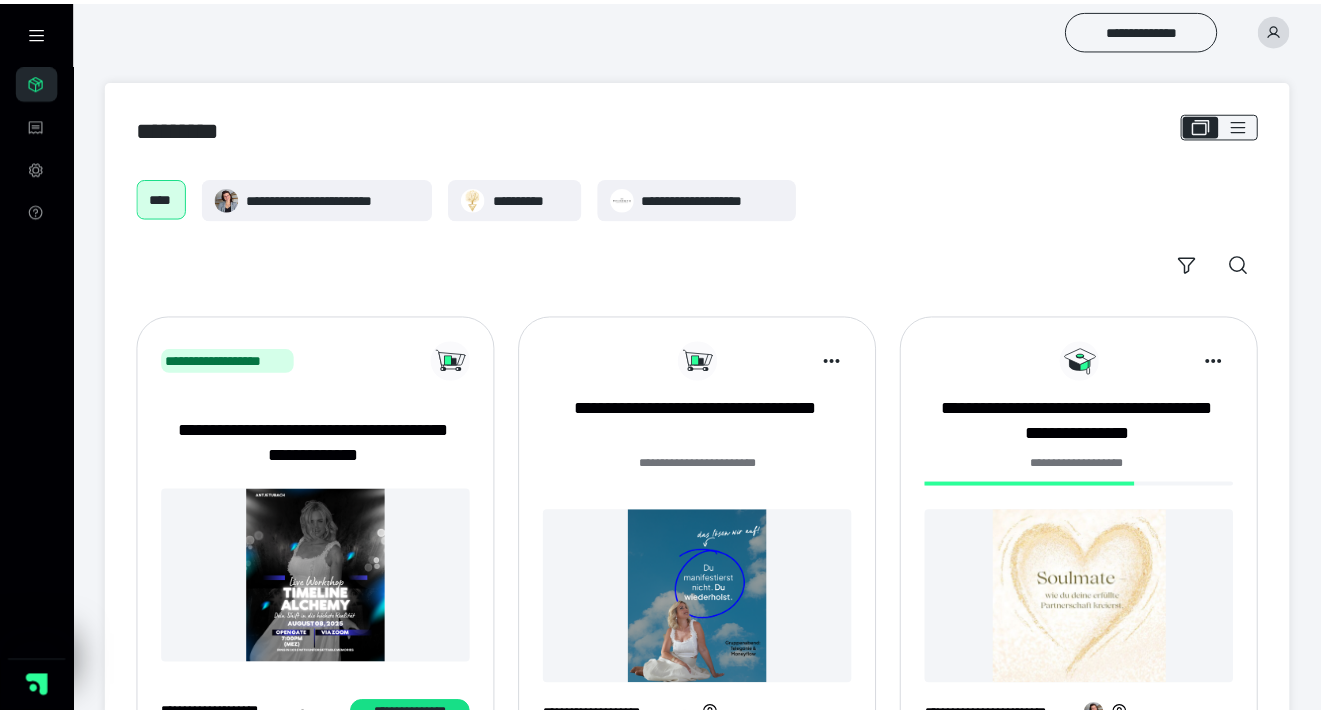 scroll, scrollTop: 551, scrollLeft: 0, axis: vertical 